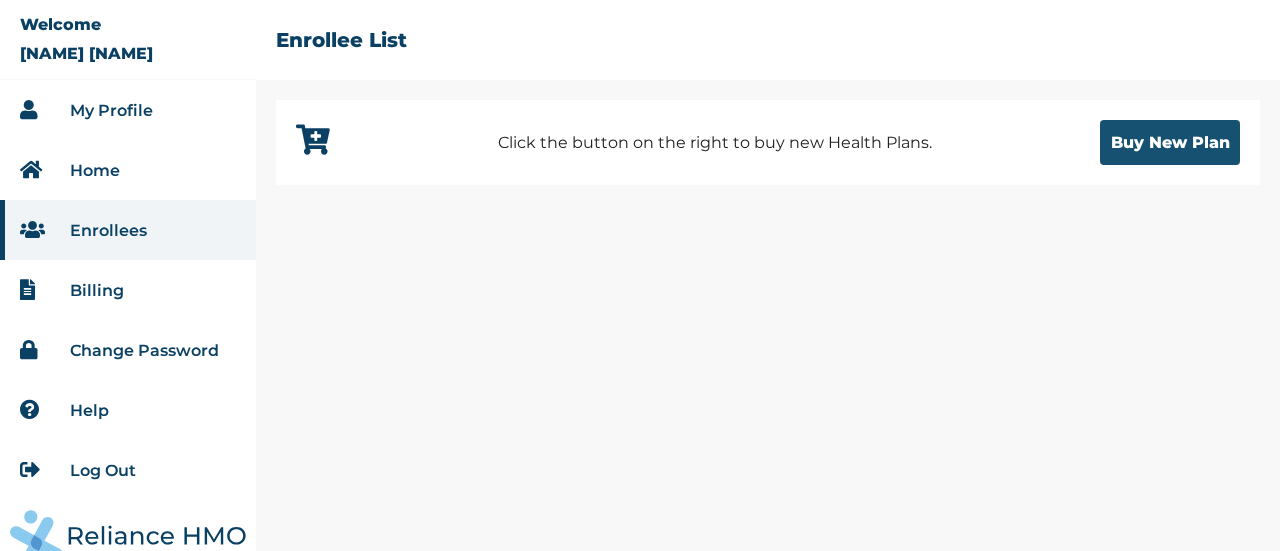 scroll, scrollTop: 0, scrollLeft: 0, axis: both 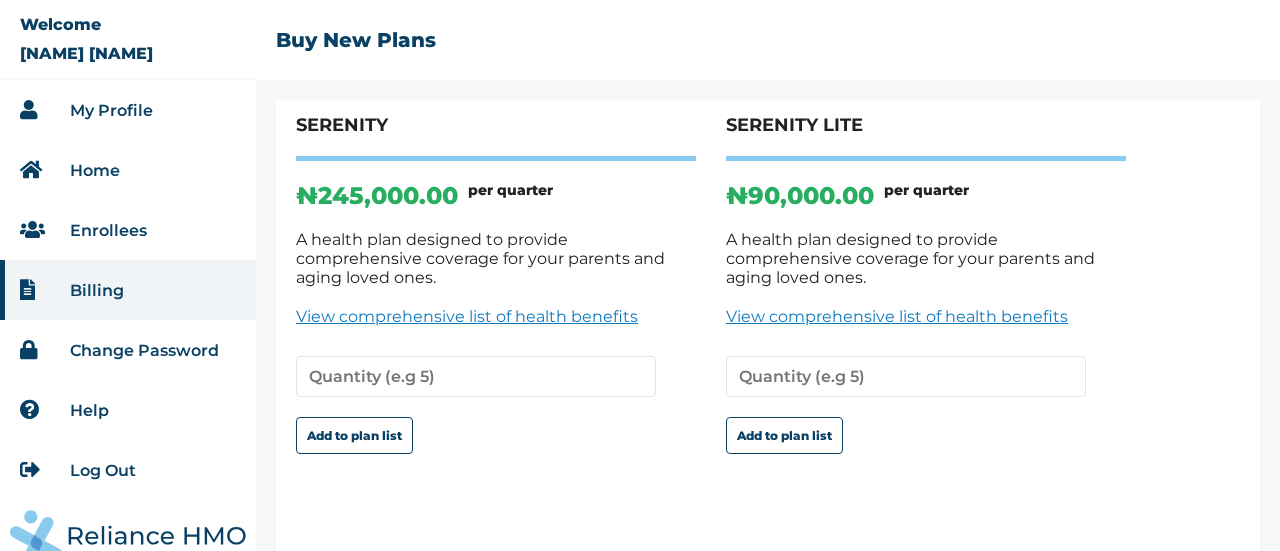 click on "View comprehensive list of health benefits" at bounding box center (926, 316) 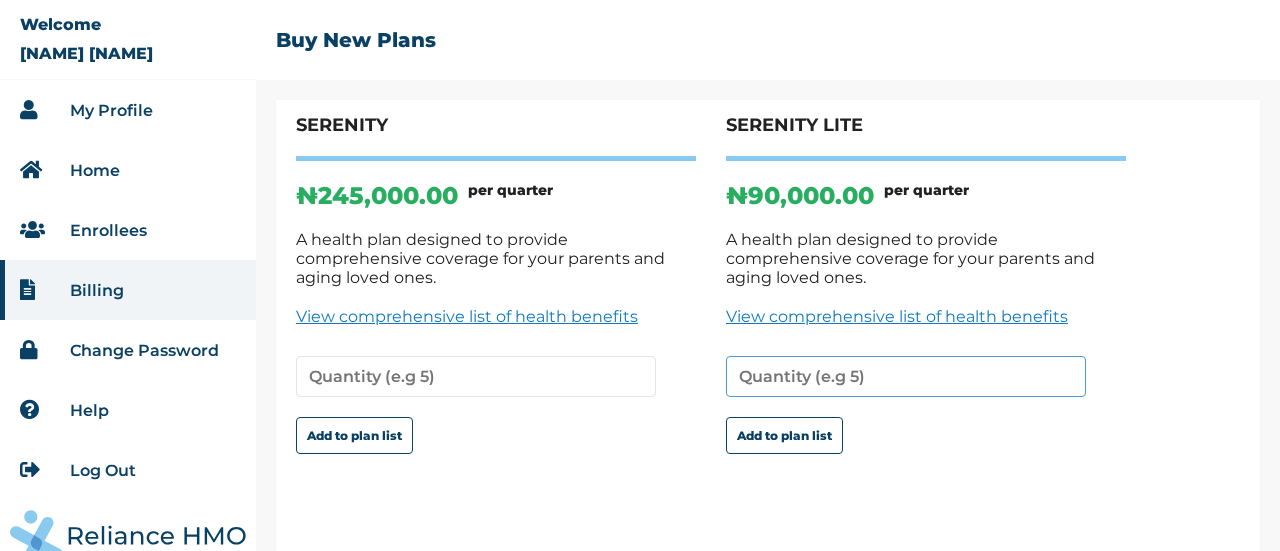 click at bounding box center (906, 376) 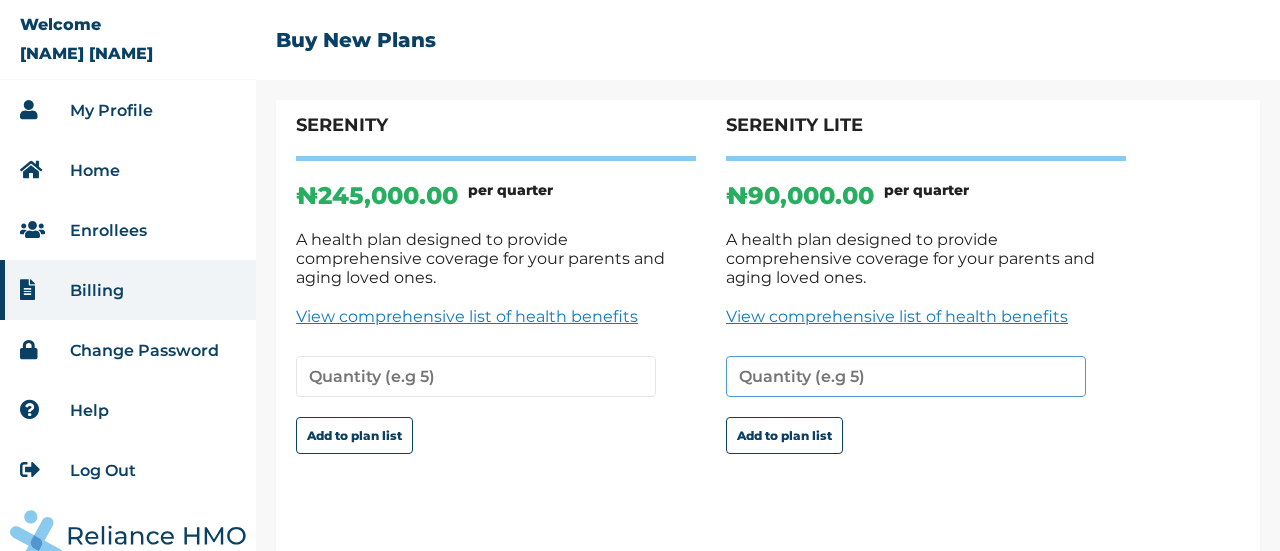 type on "1" 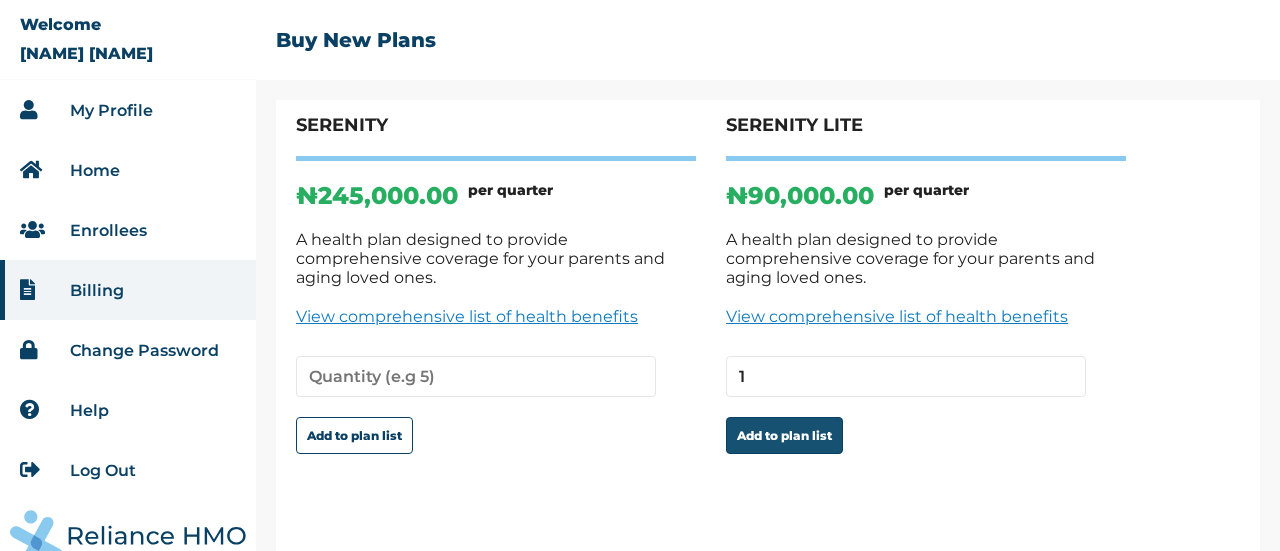 click on "Add to plan list" at bounding box center (784, 435) 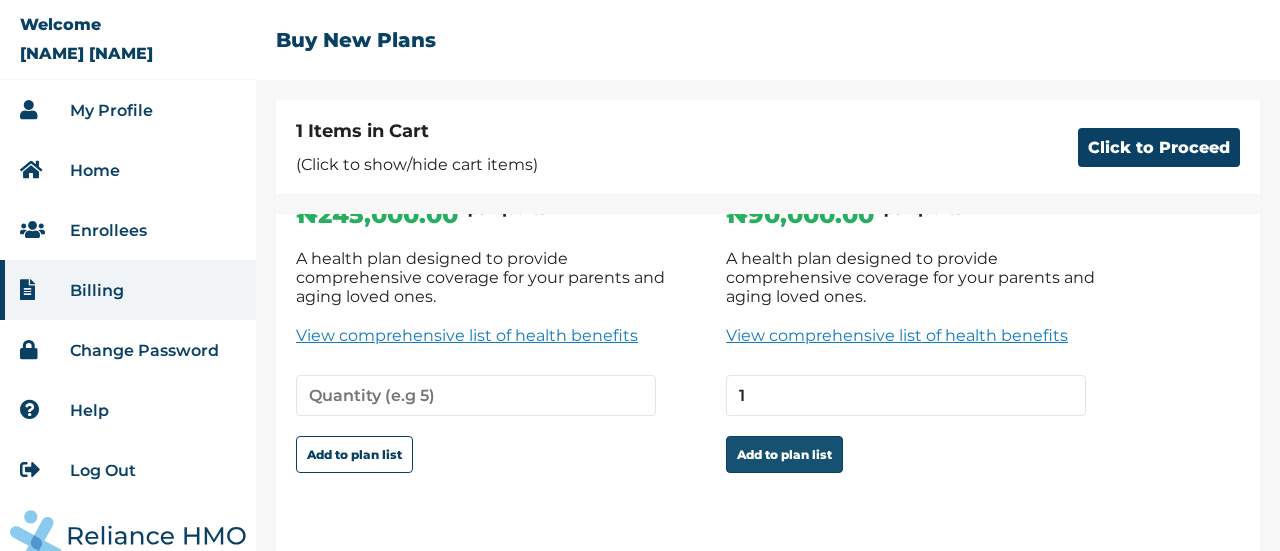 scroll, scrollTop: 263, scrollLeft: 0, axis: vertical 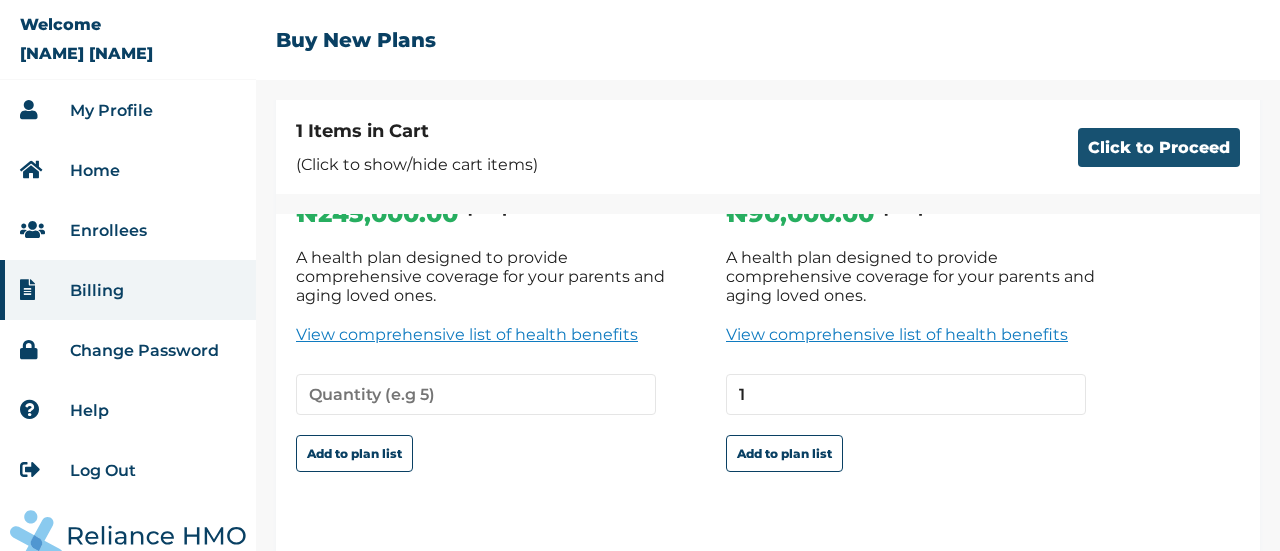 click on "Click to Proceed" at bounding box center (1159, 147) 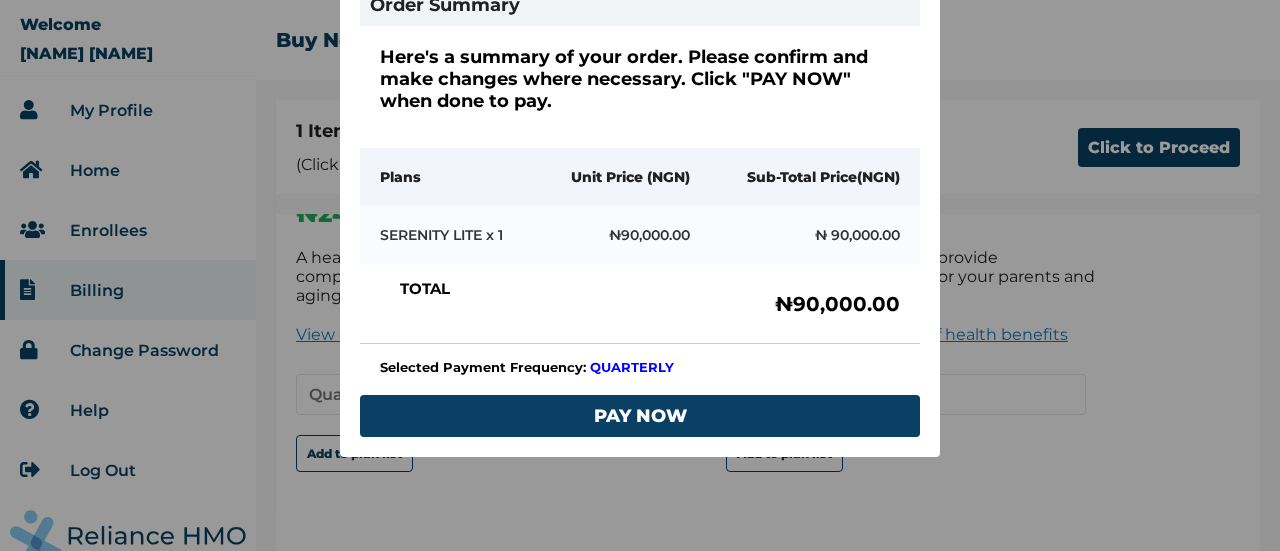 scroll, scrollTop: 201, scrollLeft: 0, axis: vertical 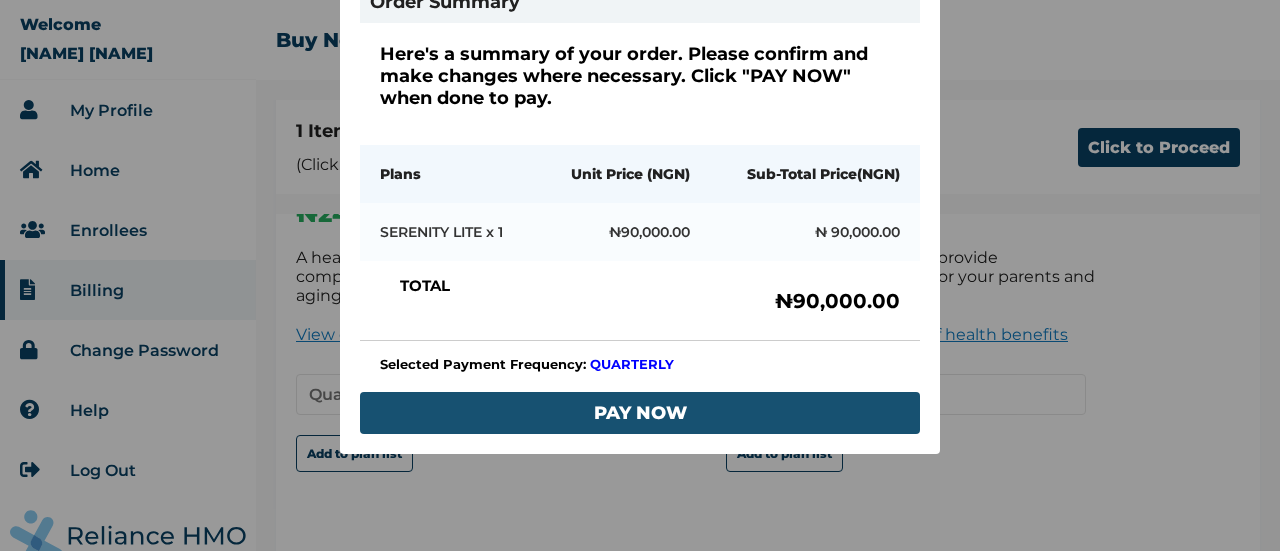 click on "PAY NOW" at bounding box center (640, 413) 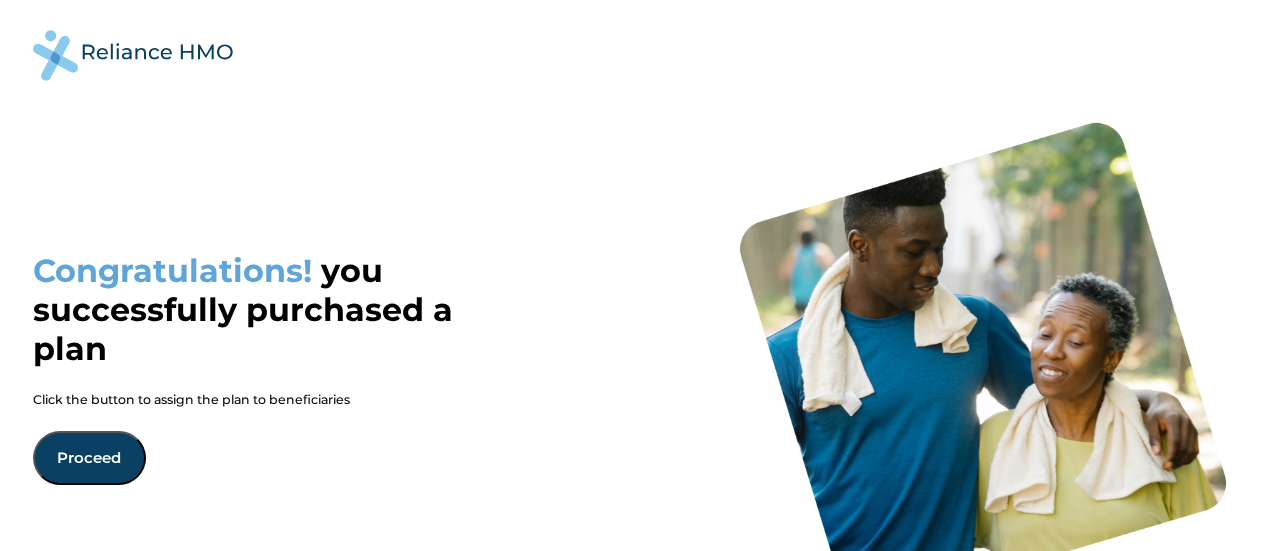 scroll, scrollTop: 0, scrollLeft: 0, axis: both 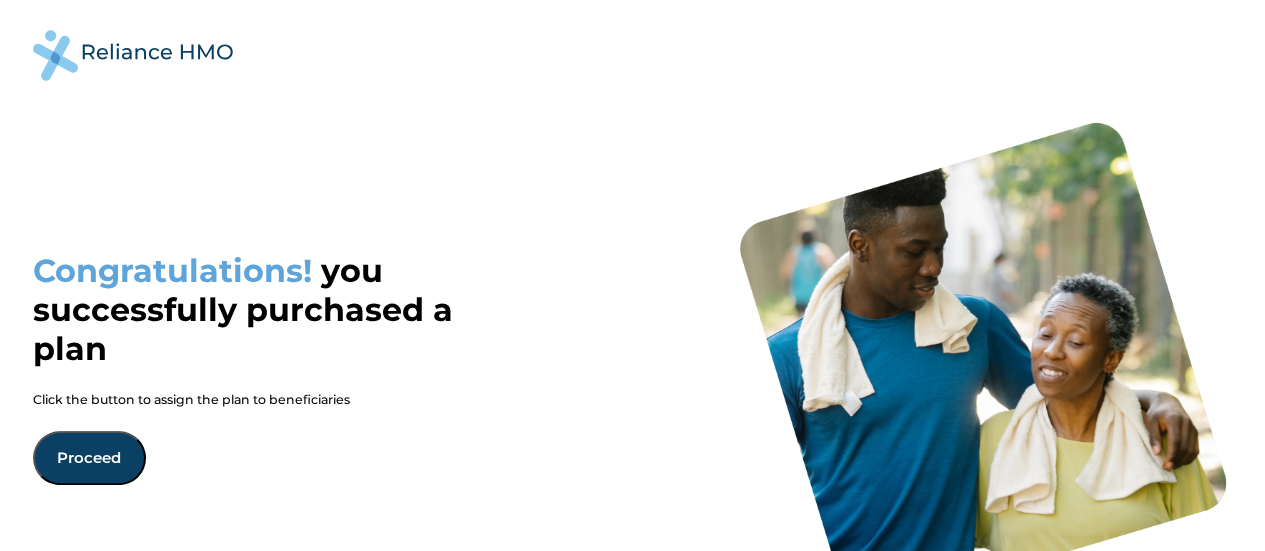 click on "Proceed" at bounding box center [89, 458] 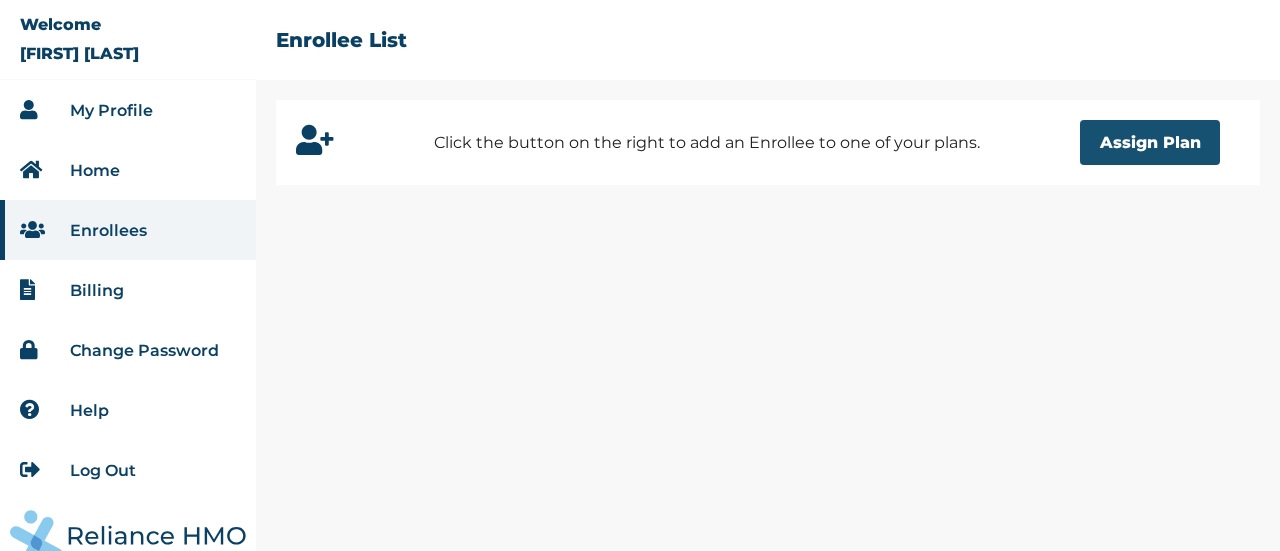 click on "Assign Plan" at bounding box center (1150, 142) 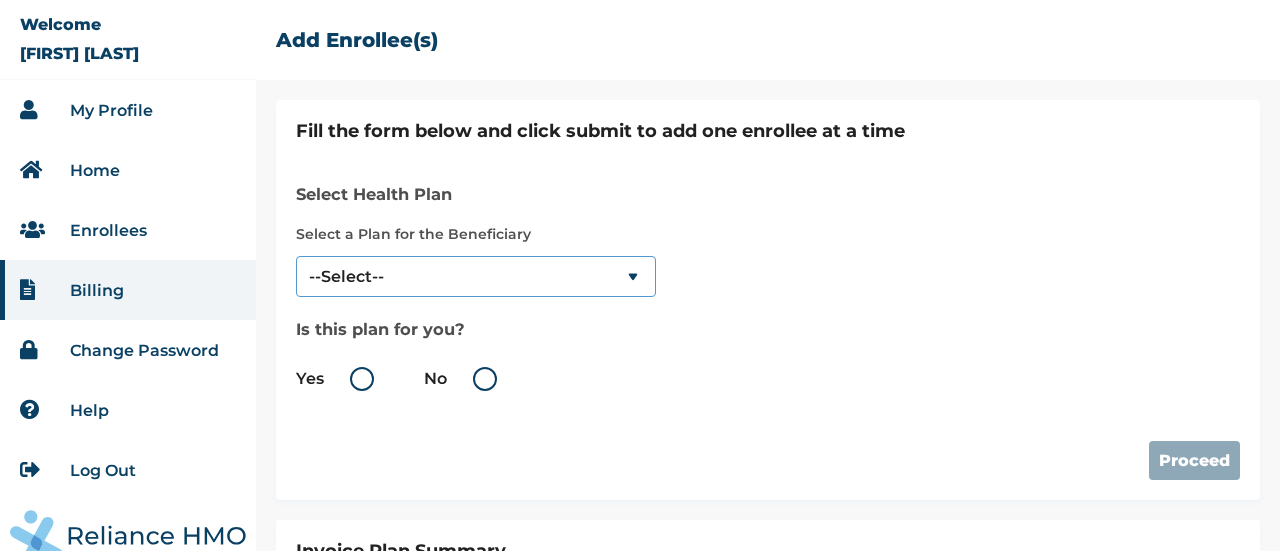 click on "--Select-- SERENITY LITE" at bounding box center [476, 276] 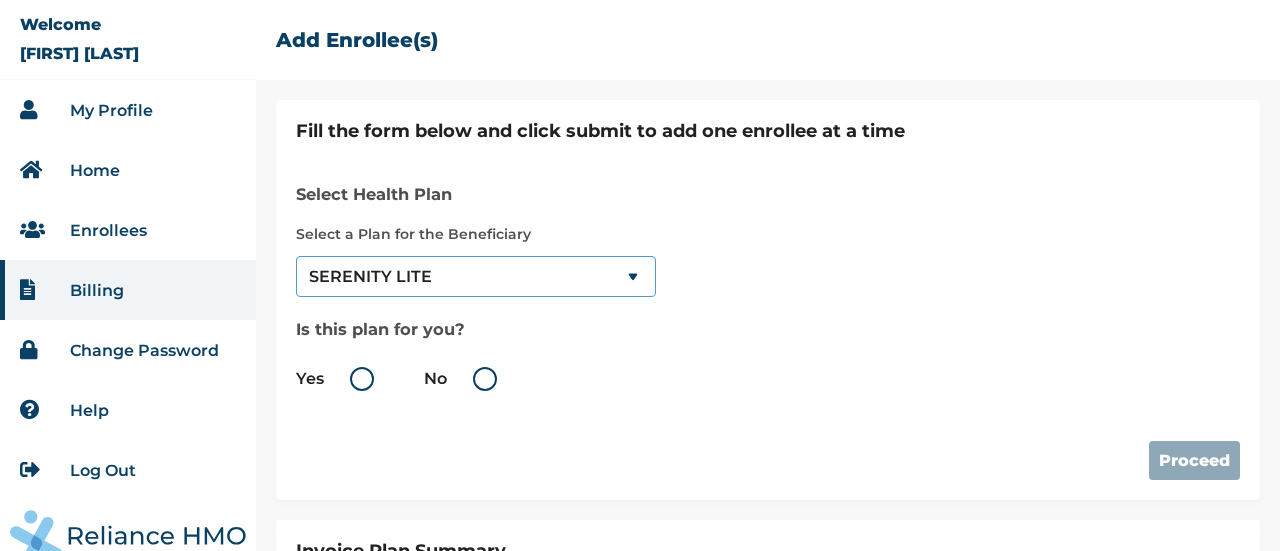 click on "--Select-- SERENITY LITE" at bounding box center (476, 276) 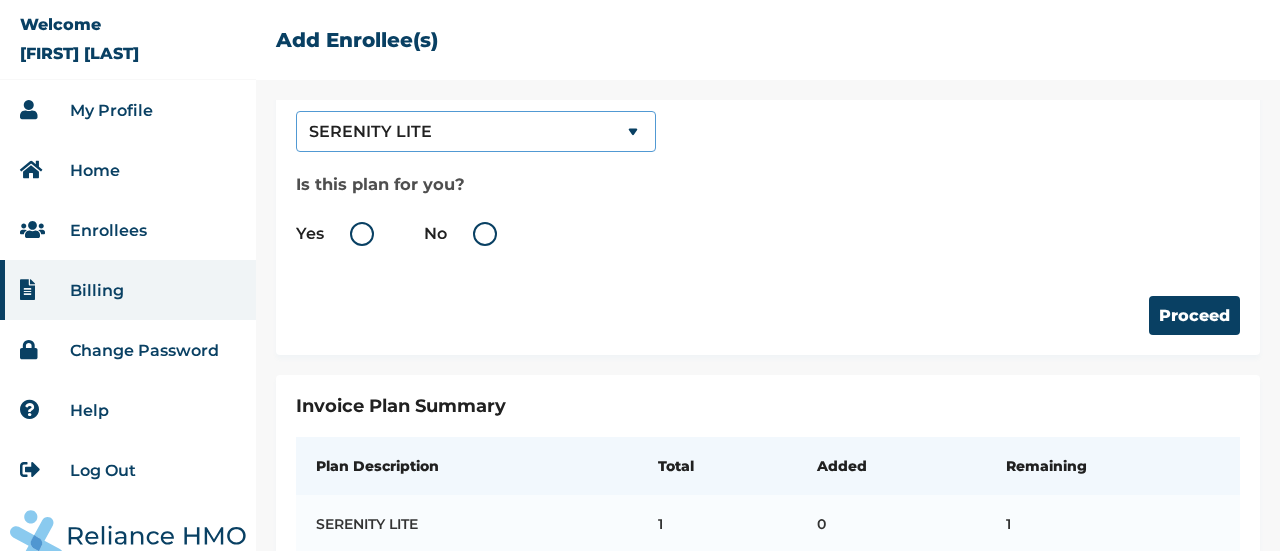 scroll, scrollTop: 146, scrollLeft: 0, axis: vertical 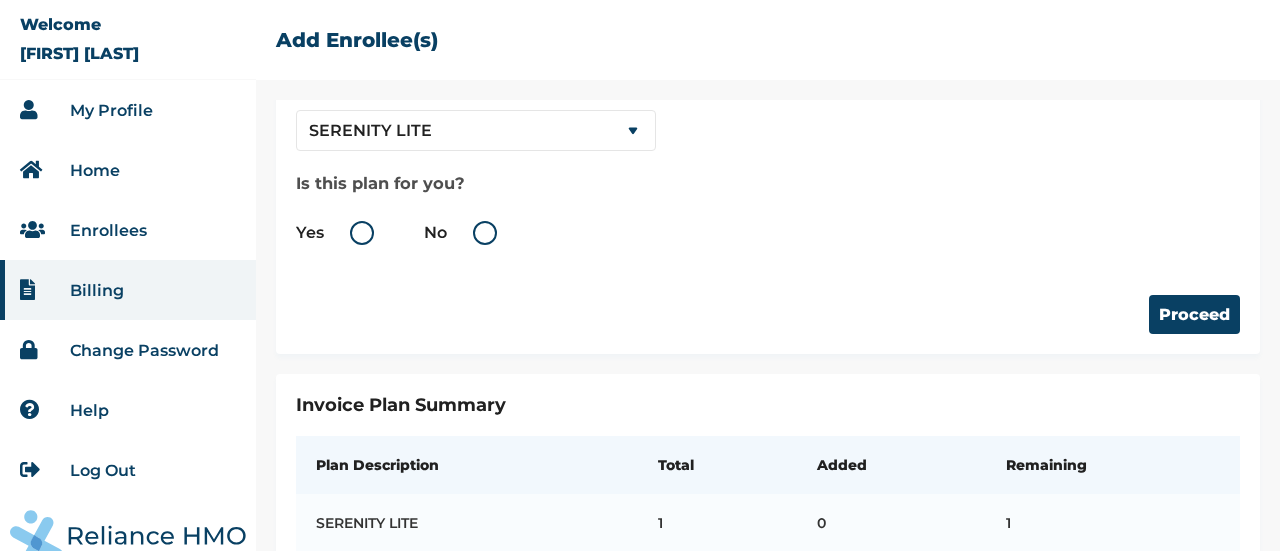 click on "Yes" at bounding box center (340, 233) 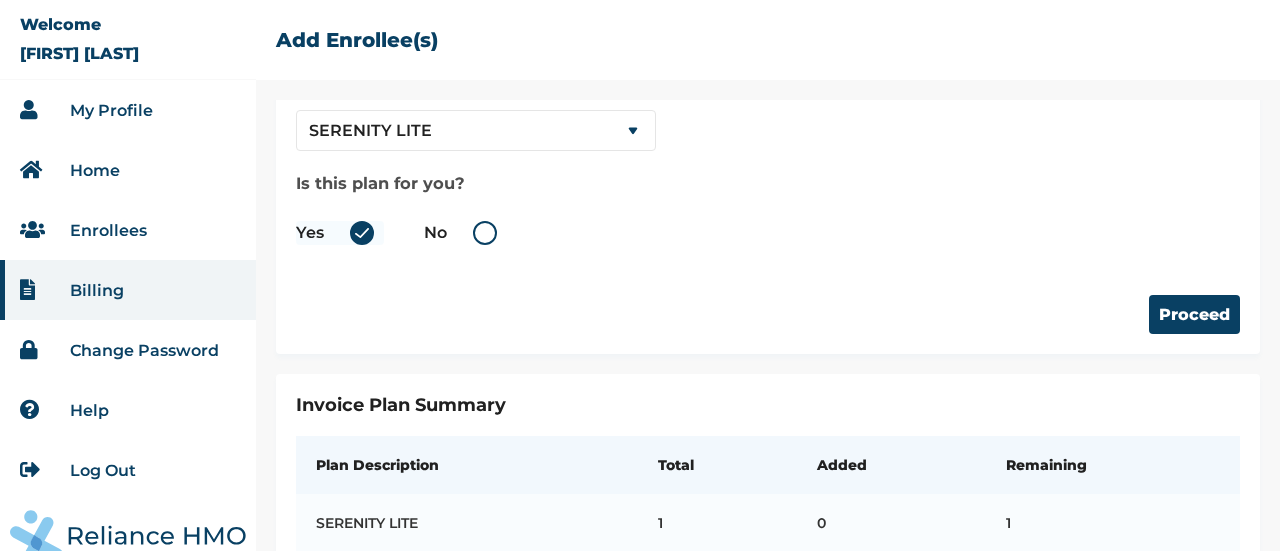 radio on "true" 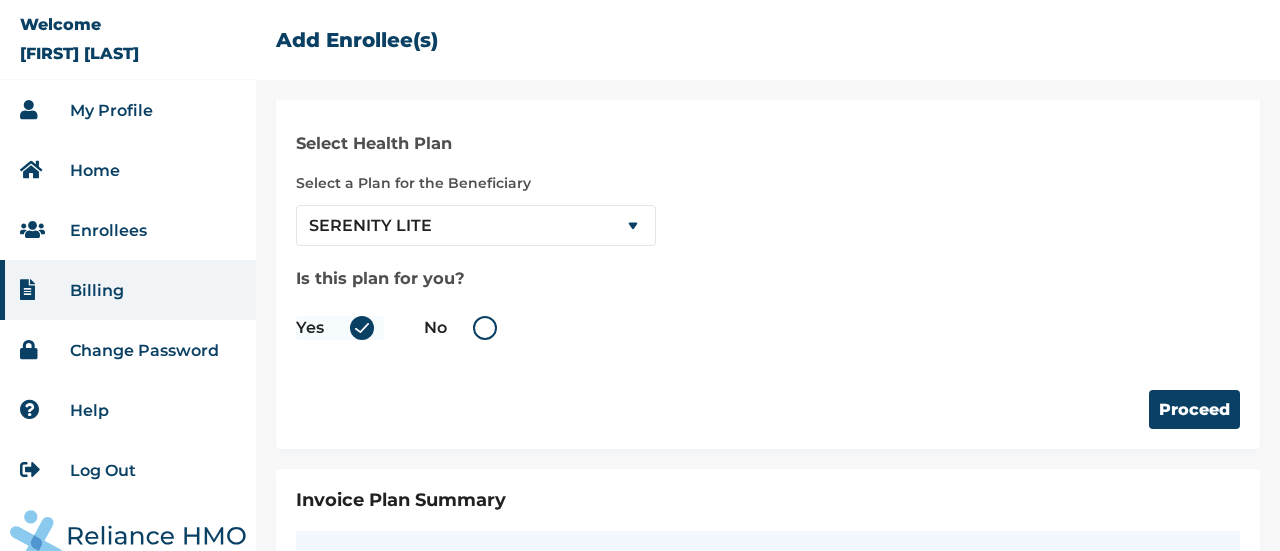 scroll, scrollTop: 0, scrollLeft: 0, axis: both 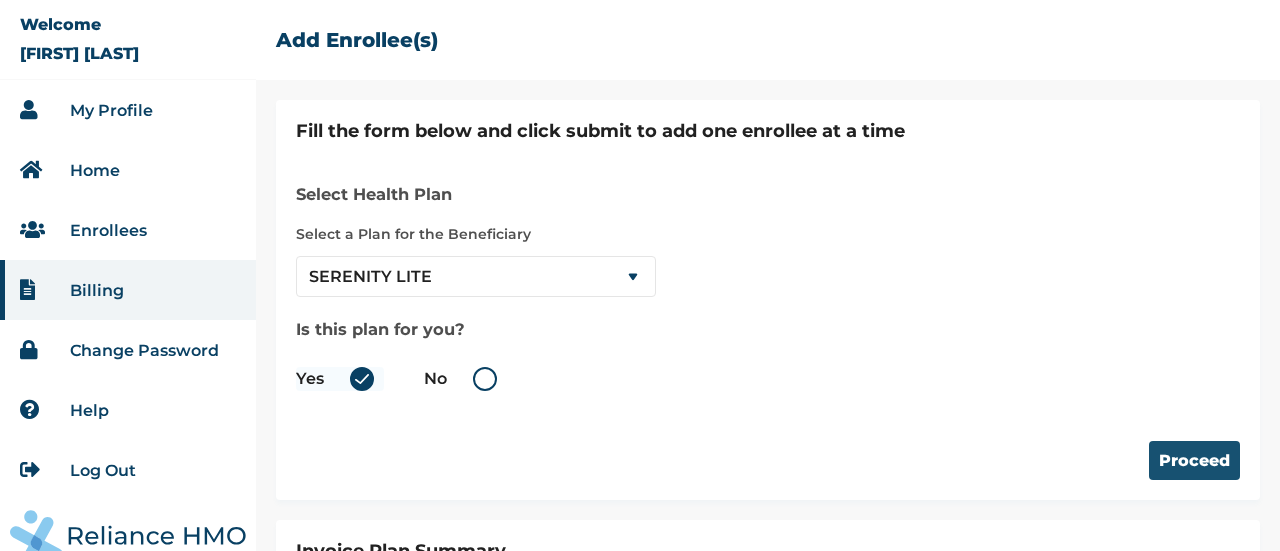 click on "Proceed" at bounding box center [1194, 460] 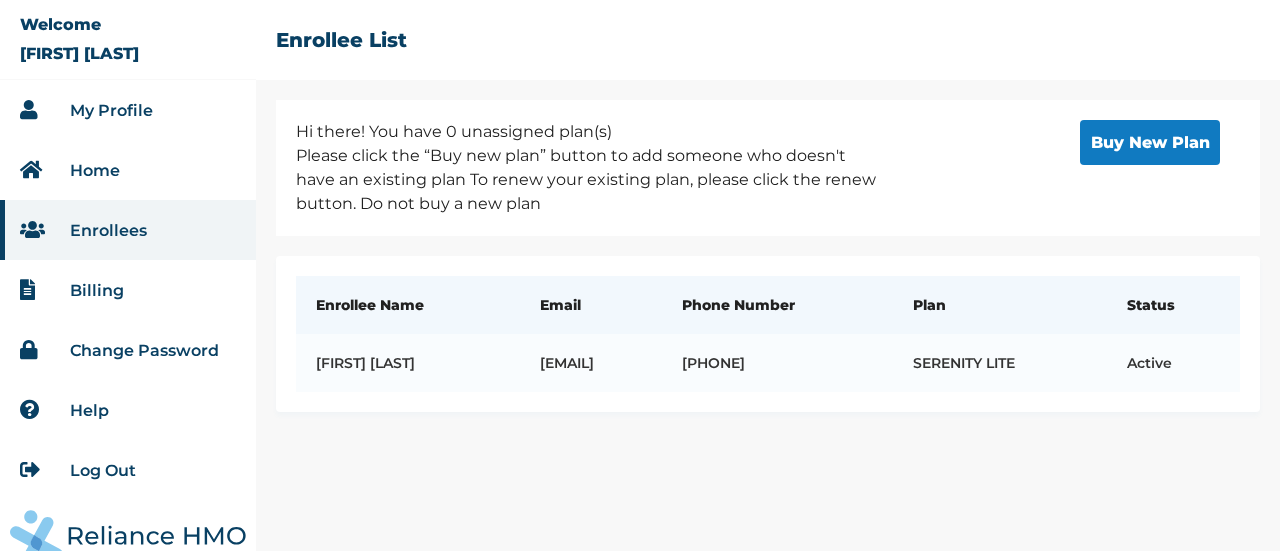 click on "Billing" at bounding box center (97, 290) 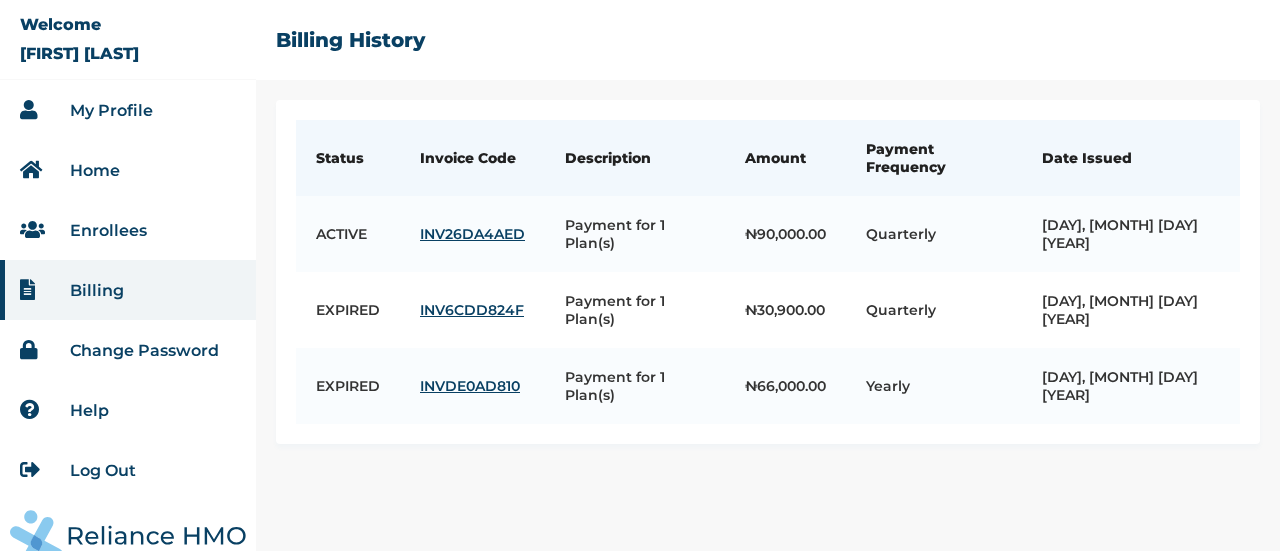 click on "Home" at bounding box center [95, 170] 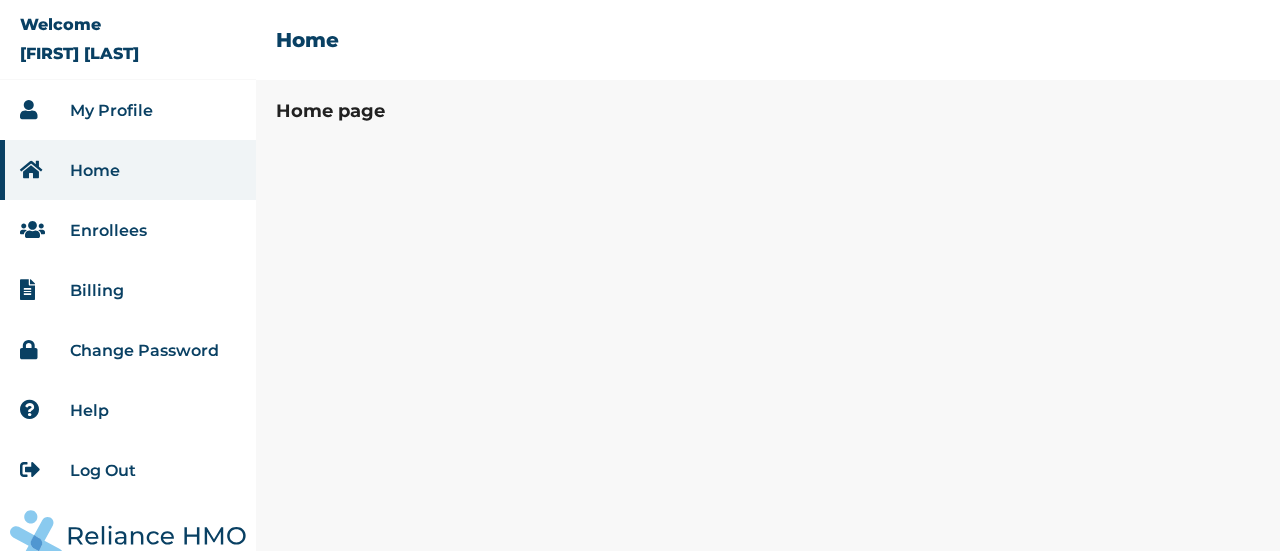 click on "My Profile" at bounding box center (111, 110) 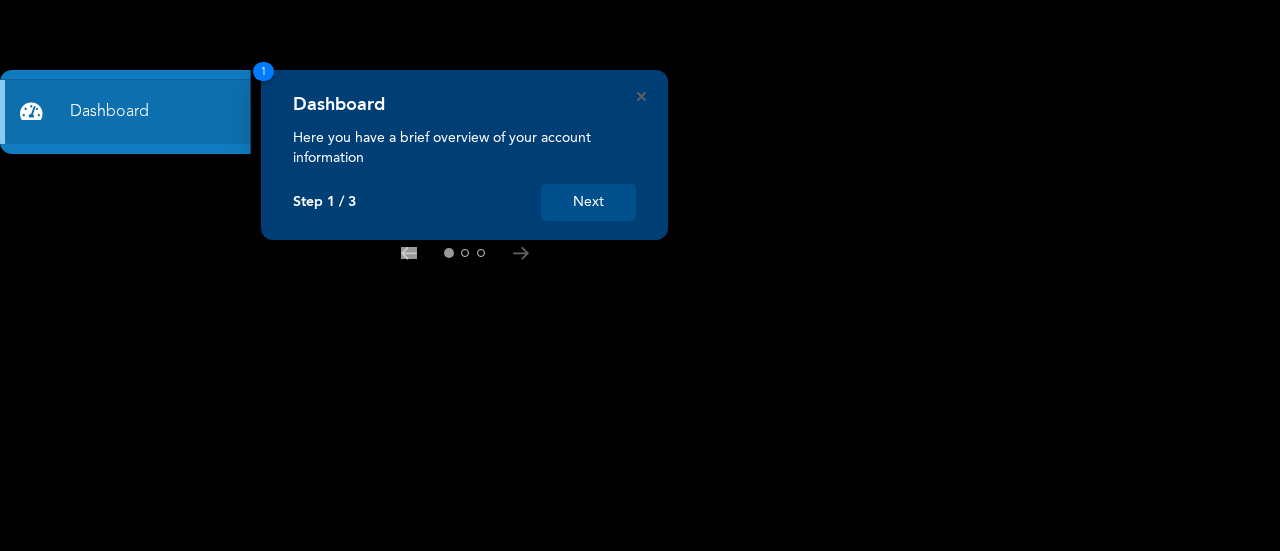 scroll, scrollTop: 0, scrollLeft: 0, axis: both 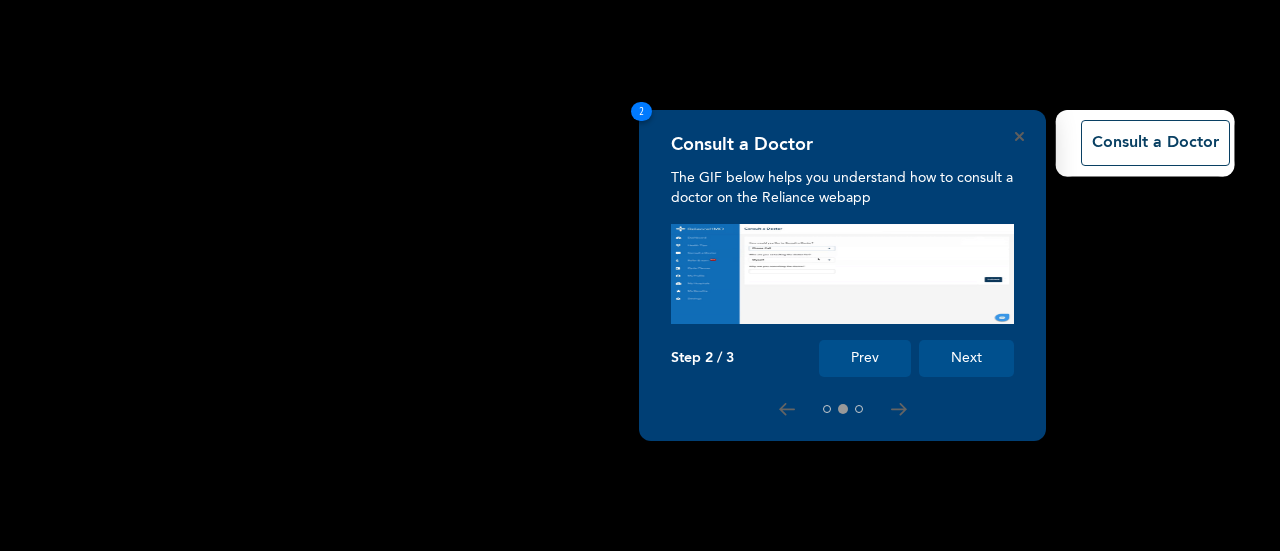 click on "Next" at bounding box center [966, 358] 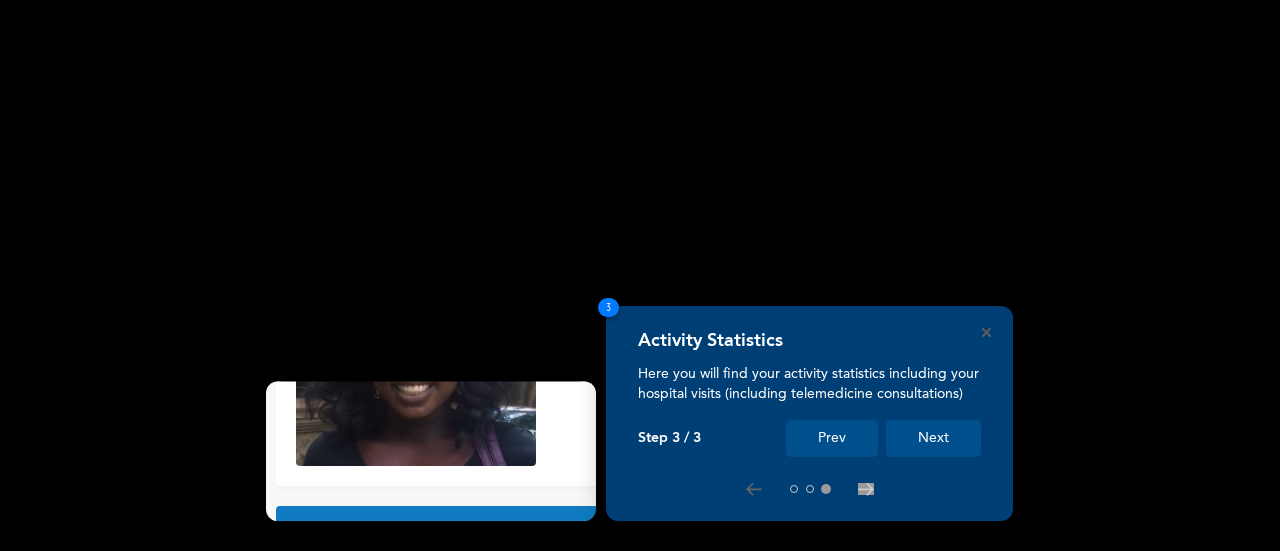scroll, scrollTop: 223, scrollLeft: 0, axis: vertical 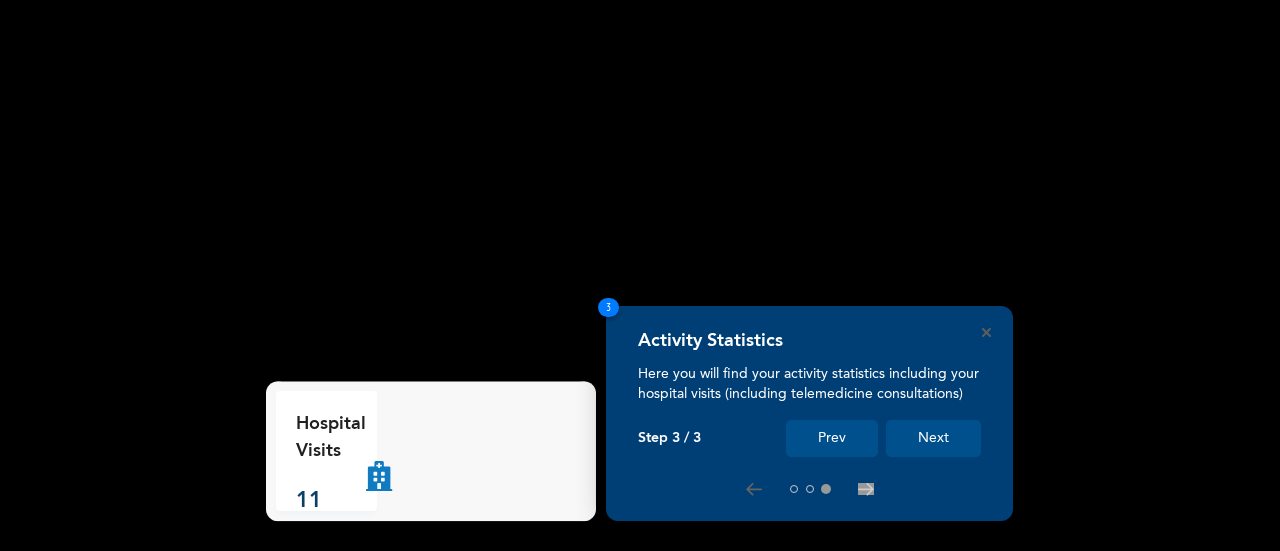 click on "Next" at bounding box center [933, 438] 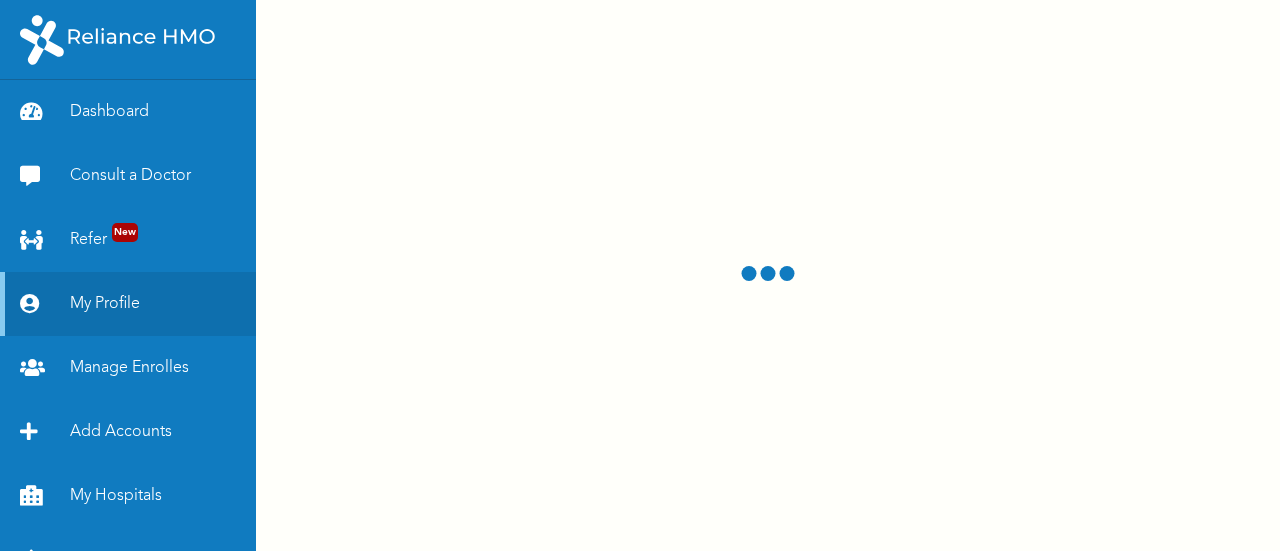 scroll, scrollTop: 0, scrollLeft: 0, axis: both 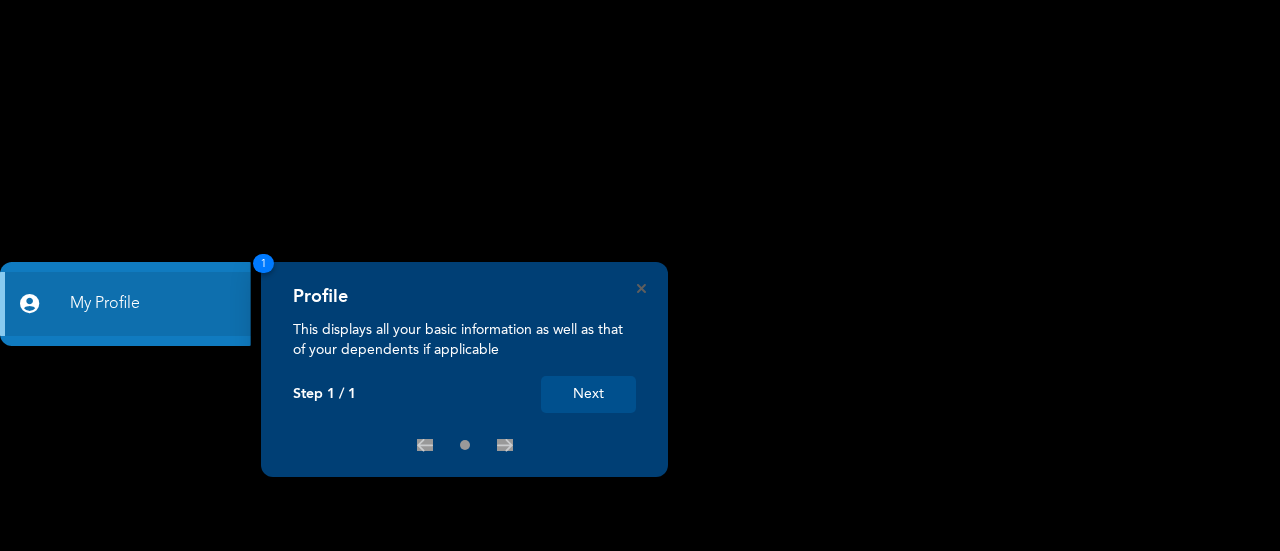 click on "Profile This displays all your basic information as well as that of your dependents if applicable Step 1 / 1 Next 1" at bounding box center [464, 369] 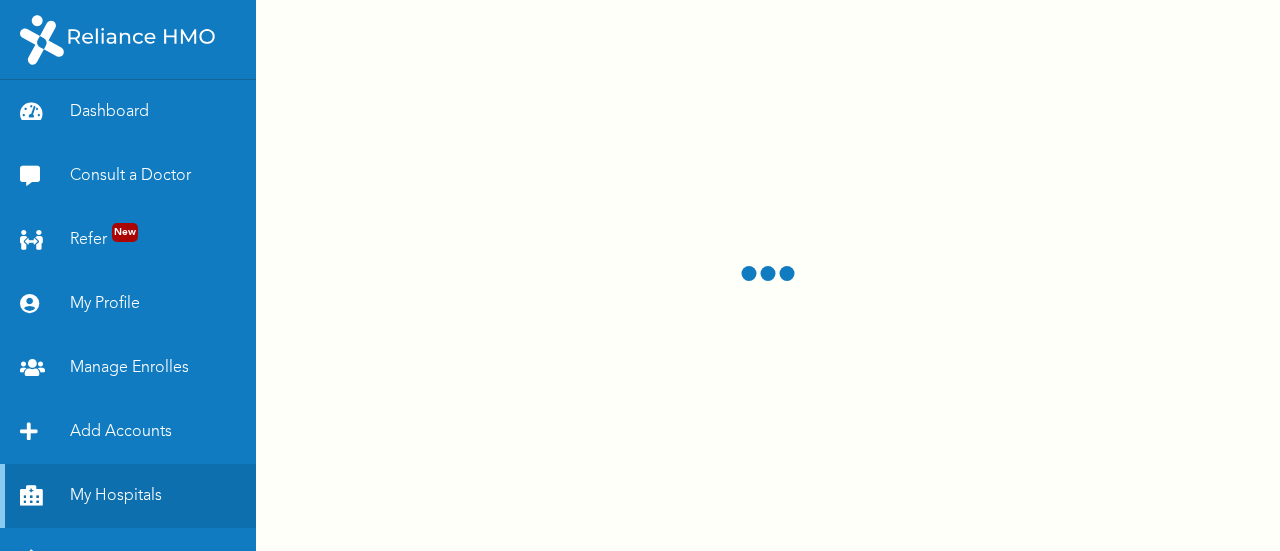 scroll, scrollTop: 0, scrollLeft: 0, axis: both 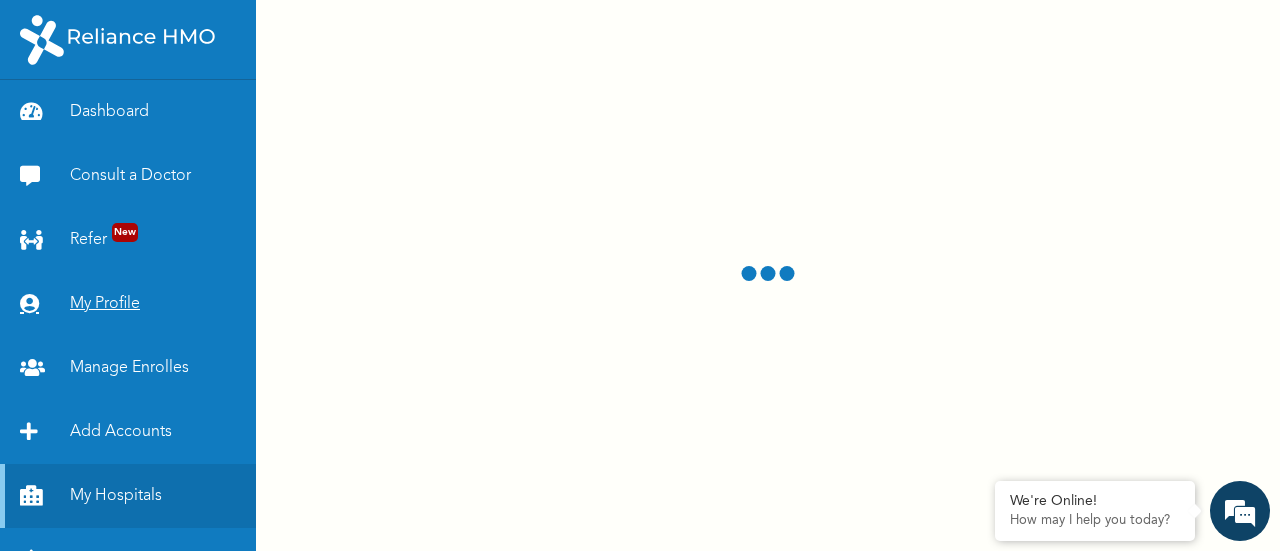 click on "My Profile" at bounding box center (128, 304) 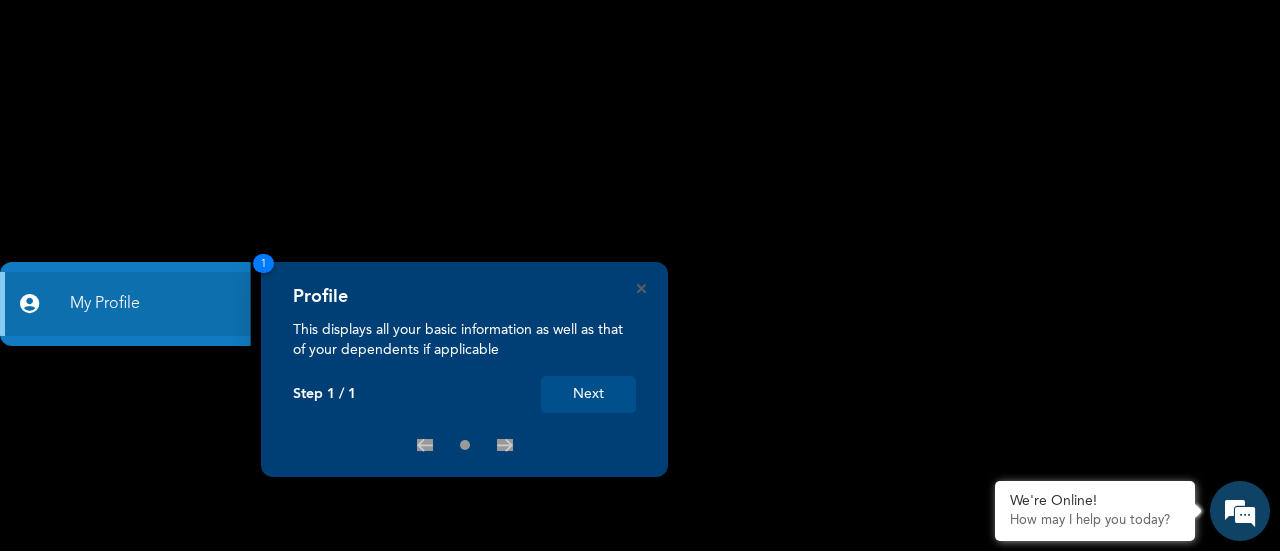 scroll, scrollTop: 0, scrollLeft: 0, axis: both 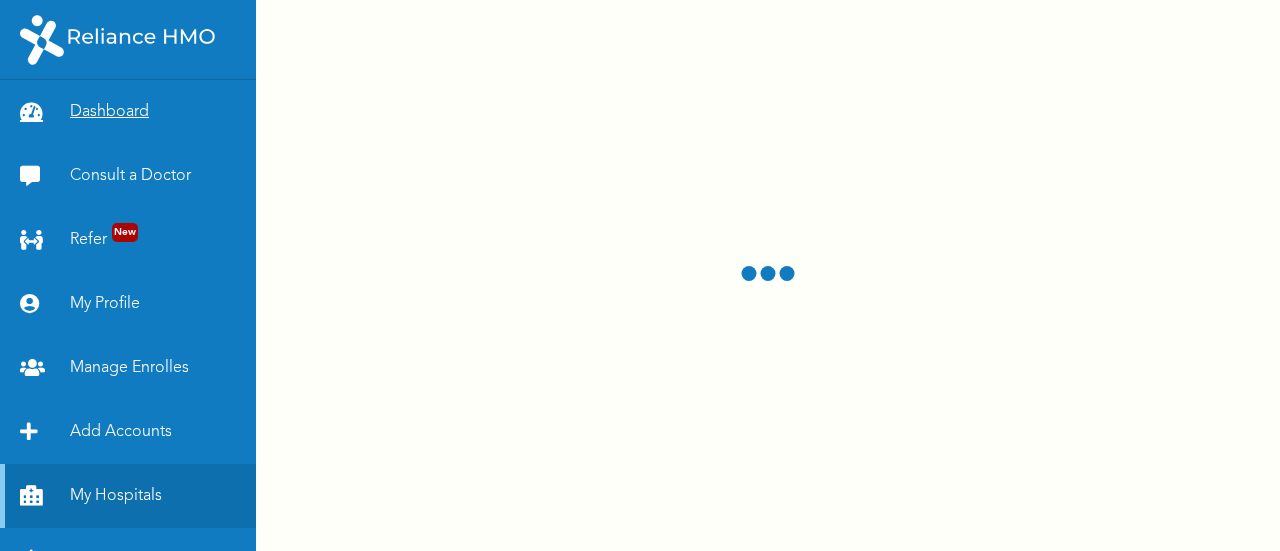 click on "Dashboard" at bounding box center (128, 112) 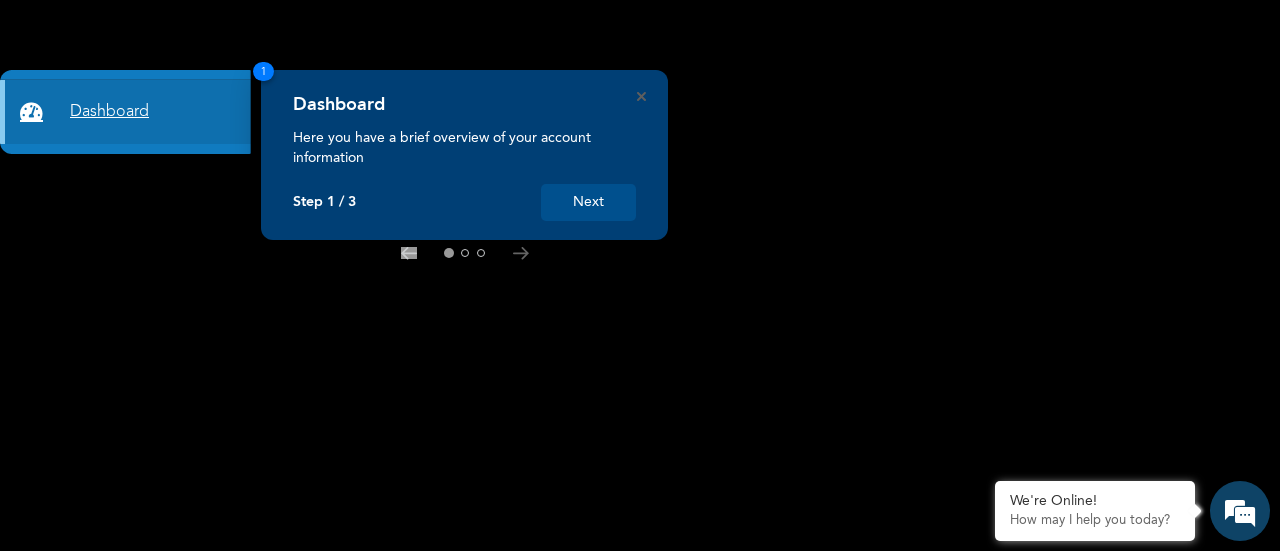 click on "Dashboard" at bounding box center [128, 112] 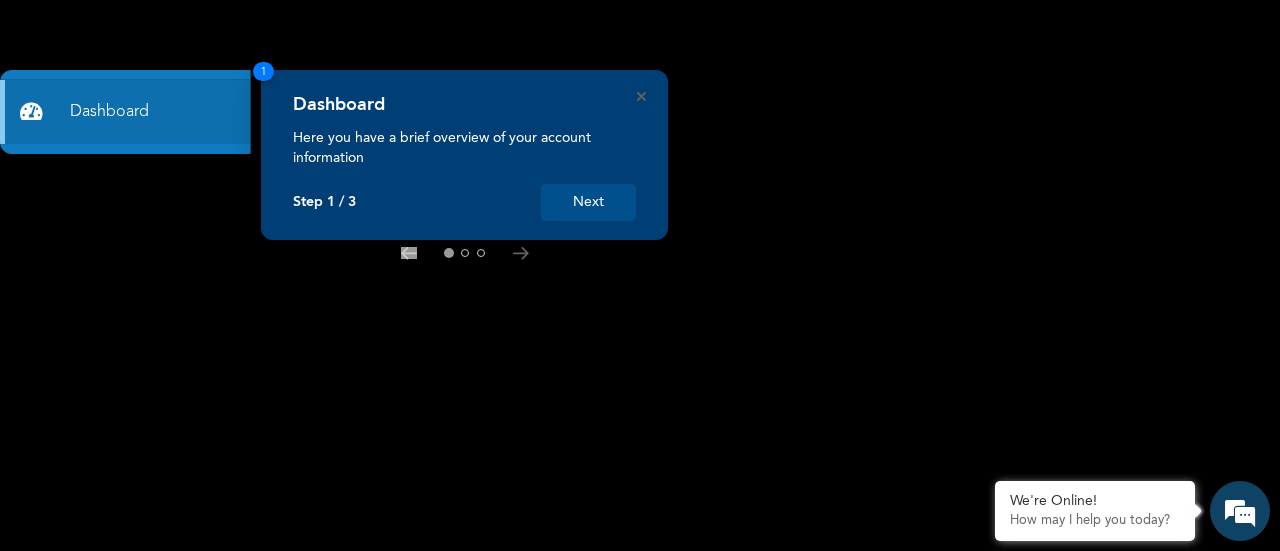 click on "Next" at bounding box center (588, 202) 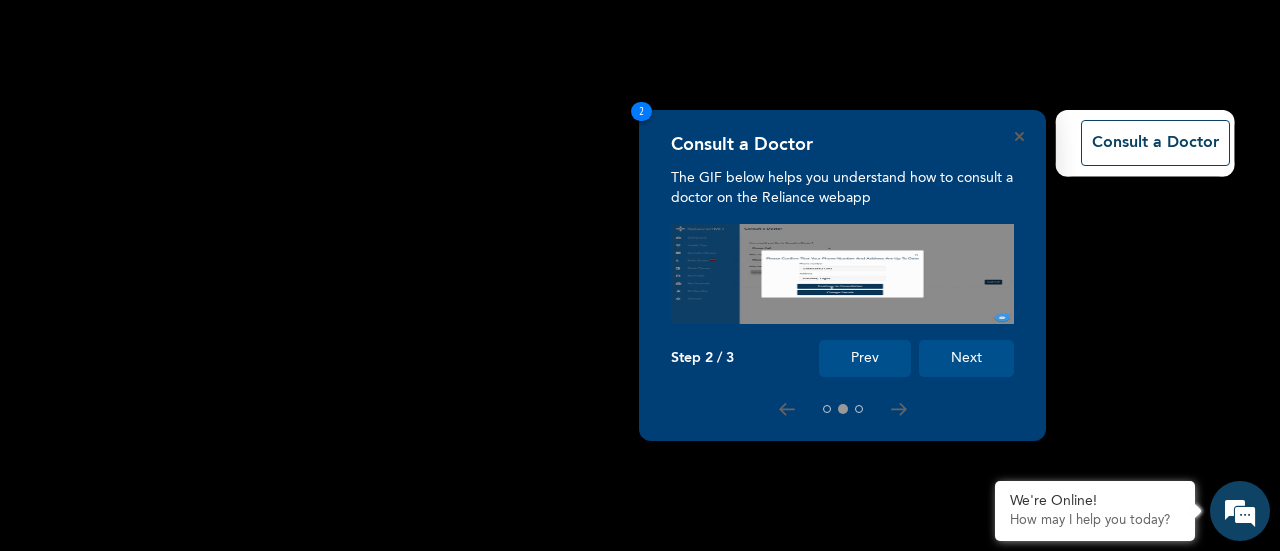 click on "Next" at bounding box center (966, 358) 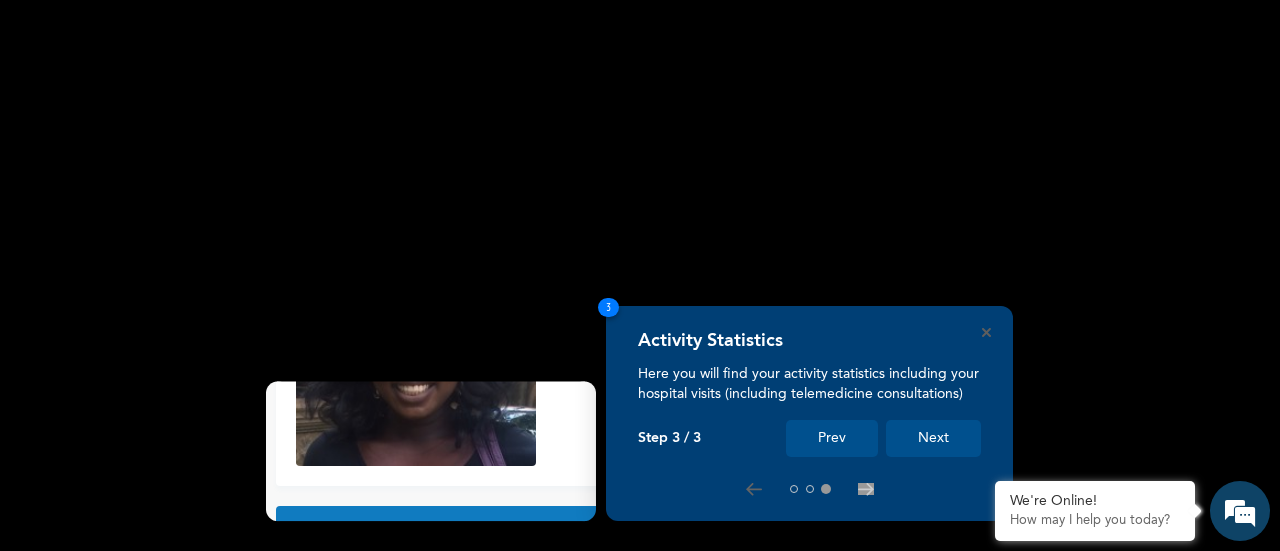 scroll, scrollTop: 223, scrollLeft: 0, axis: vertical 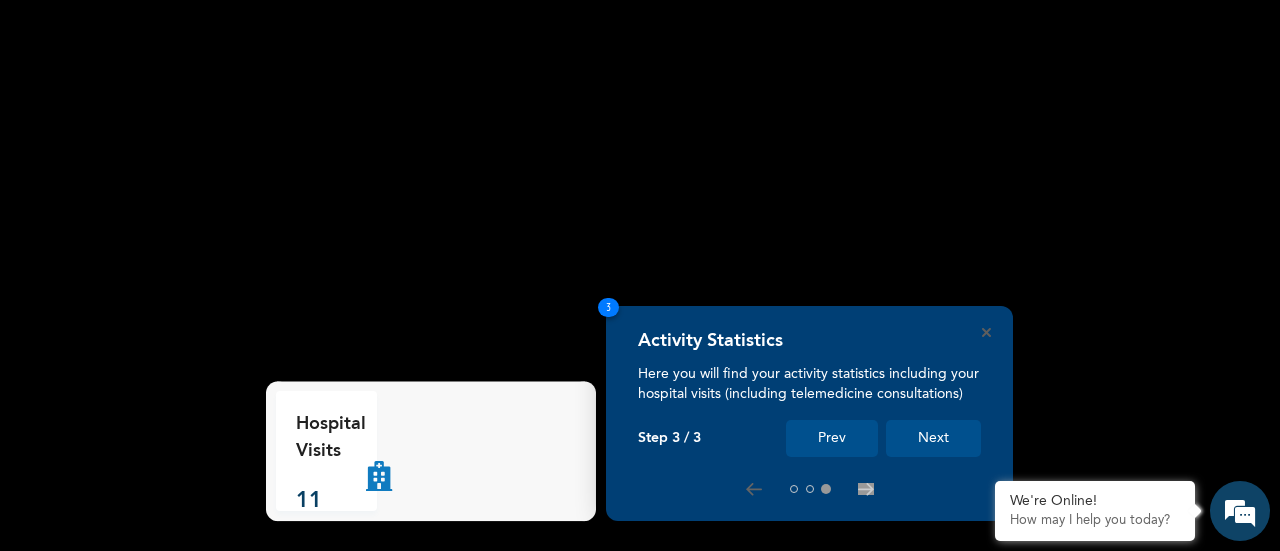 click on "Next" at bounding box center [933, 438] 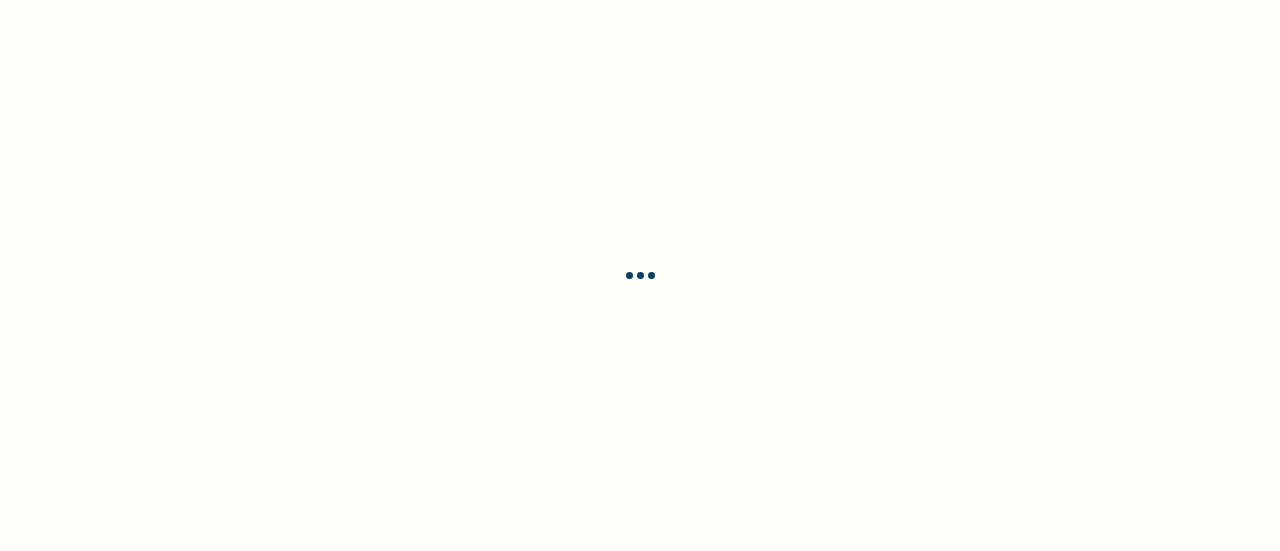scroll, scrollTop: 0, scrollLeft: 0, axis: both 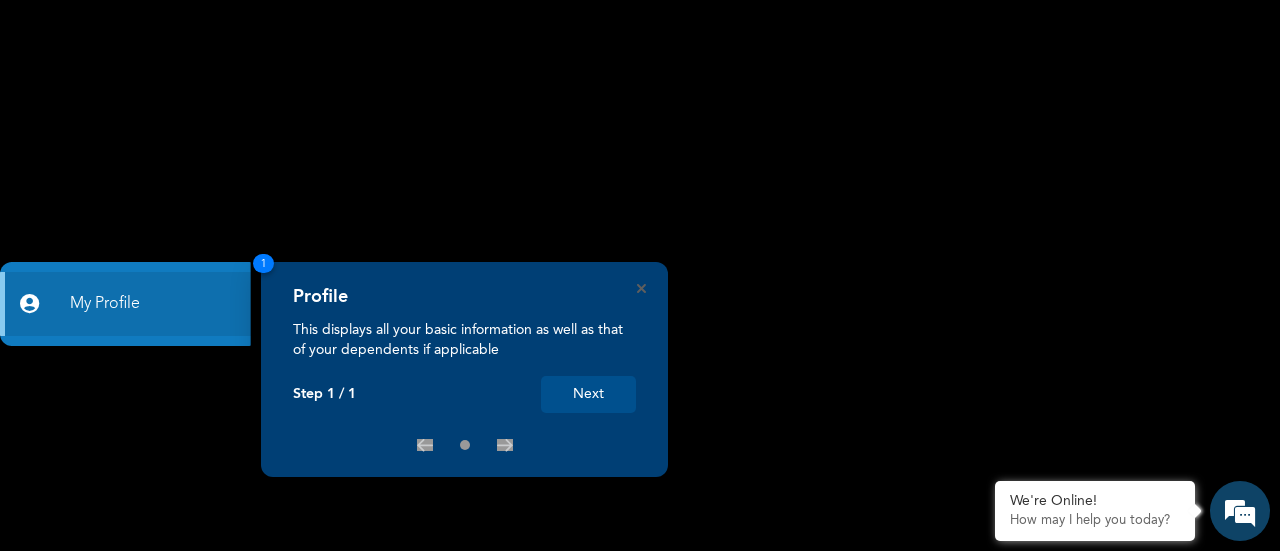 click on "Next" at bounding box center (588, 394) 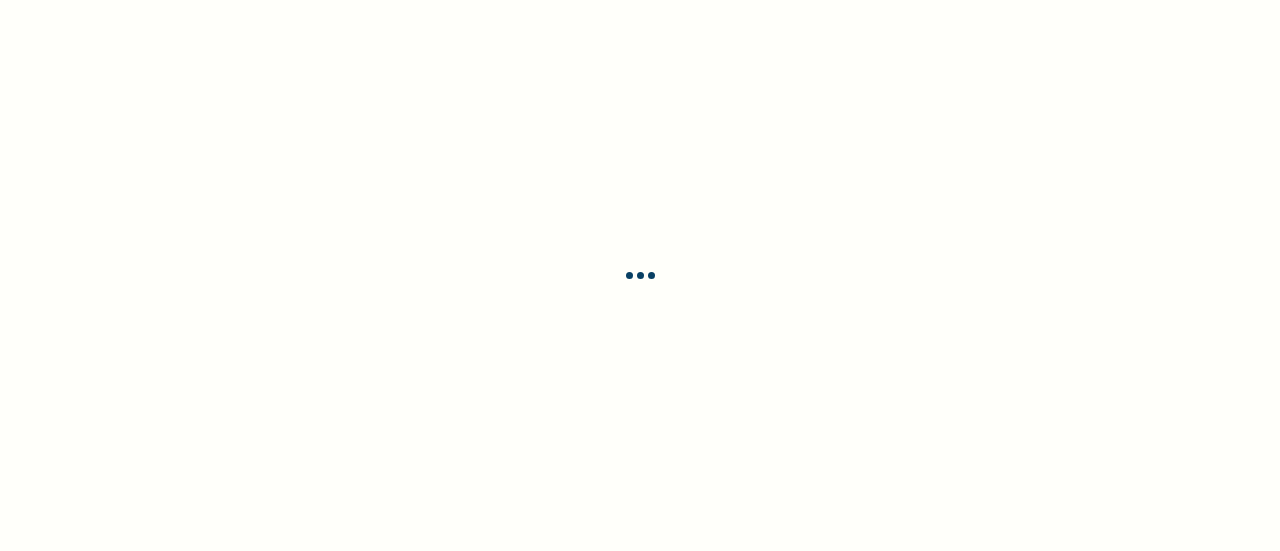 scroll, scrollTop: 0, scrollLeft: 0, axis: both 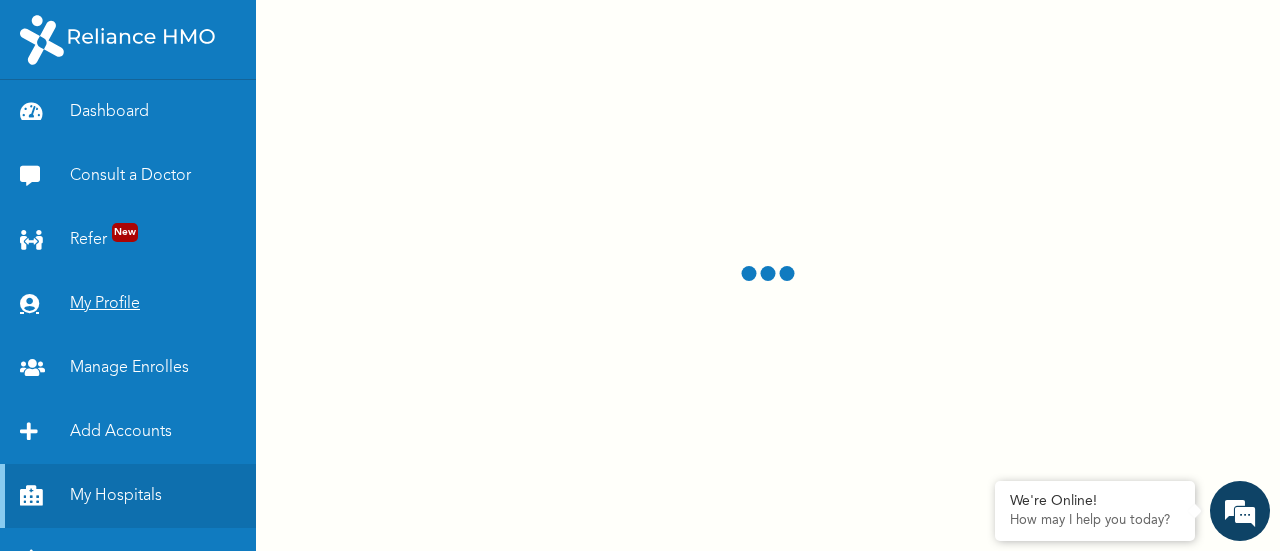 click on "My Profile" at bounding box center (128, 304) 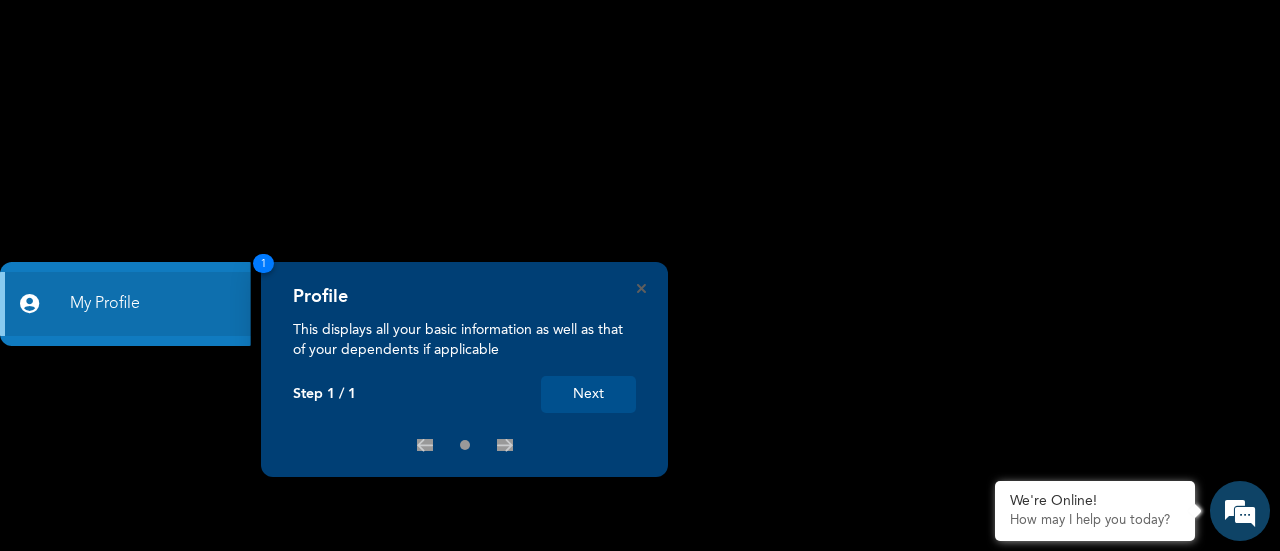 click on "Next" at bounding box center [588, 394] 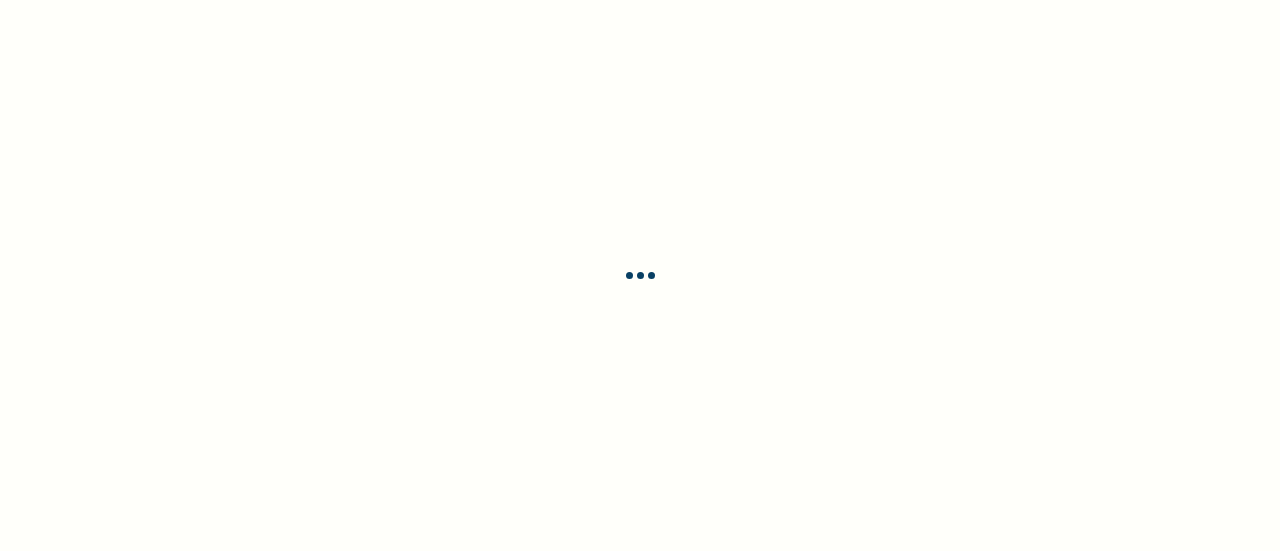 scroll, scrollTop: 0, scrollLeft: 0, axis: both 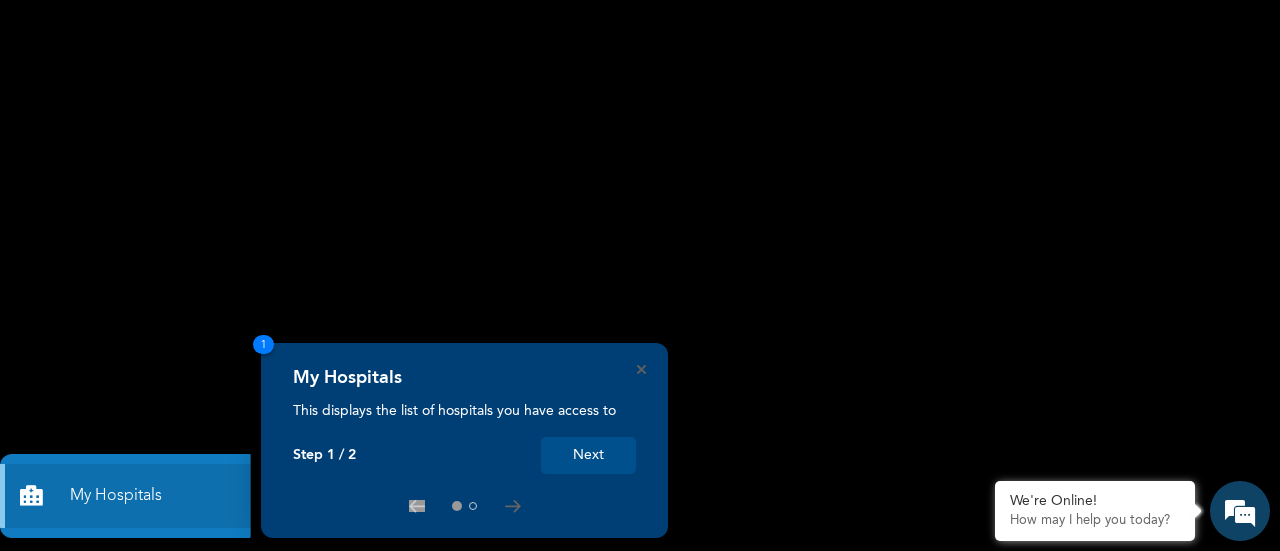 click on "My Hospitals This displays the list of hospitals you have access to Step [NUMBER] / [NUMBER] Next [NUMBER]." at bounding box center (464, 440) 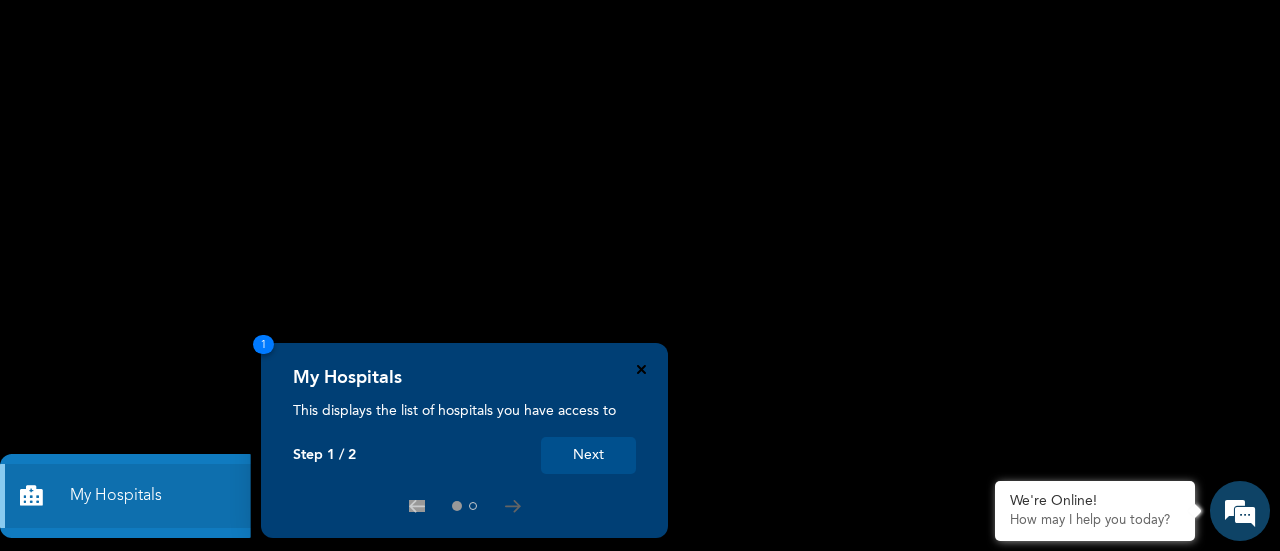 click 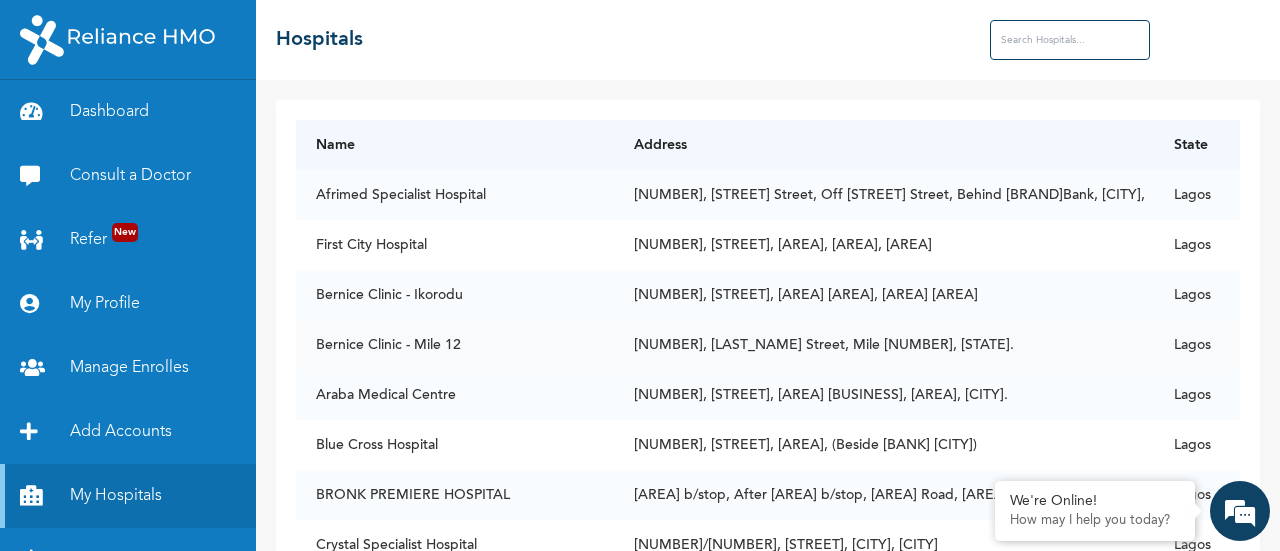 scroll, scrollTop: 0, scrollLeft: 0, axis: both 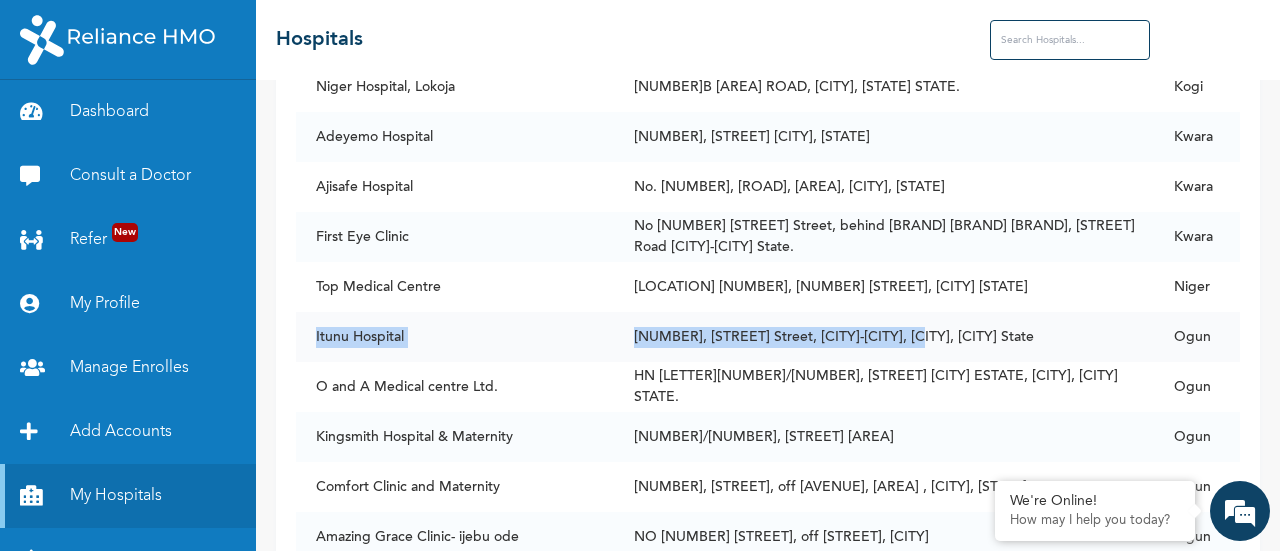 drag, startPoint x: 306, startPoint y: 353, endPoint x: 1012, endPoint y: 373, distance: 706.2832 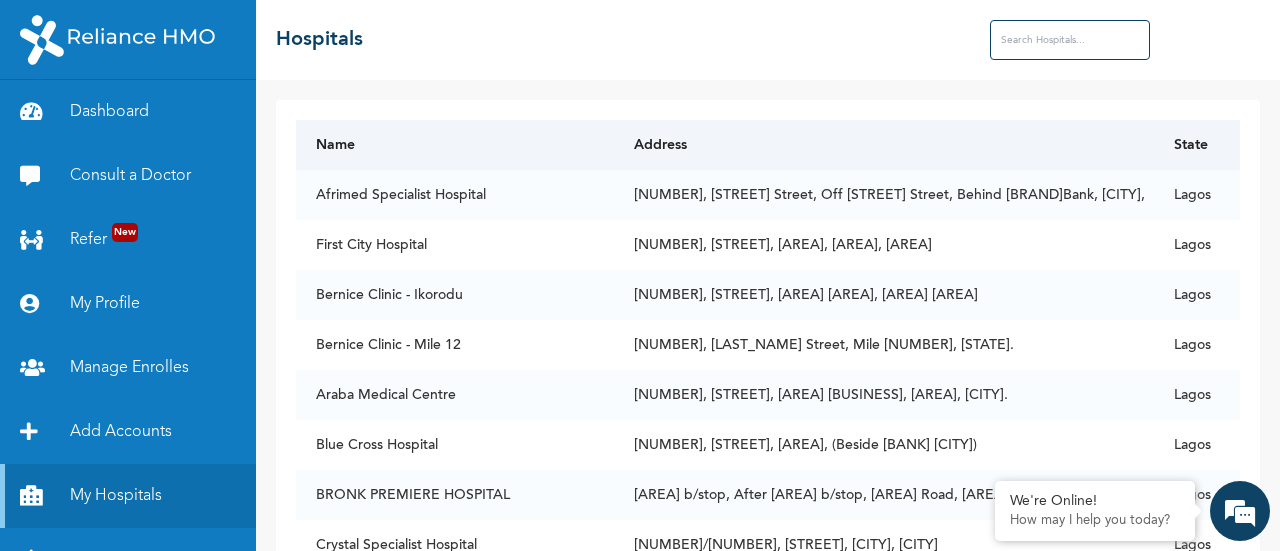scroll, scrollTop: 0, scrollLeft: 0, axis: both 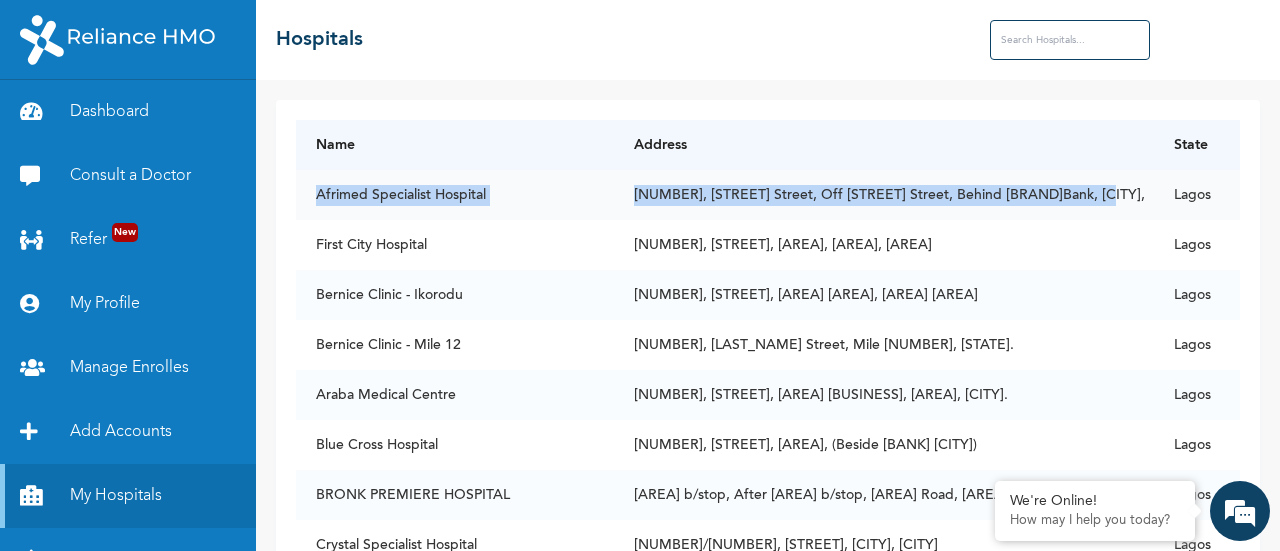 drag, startPoint x: 311, startPoint y: 201, endPoint x: 1114, endPoint y: 208, distance: 803.0305 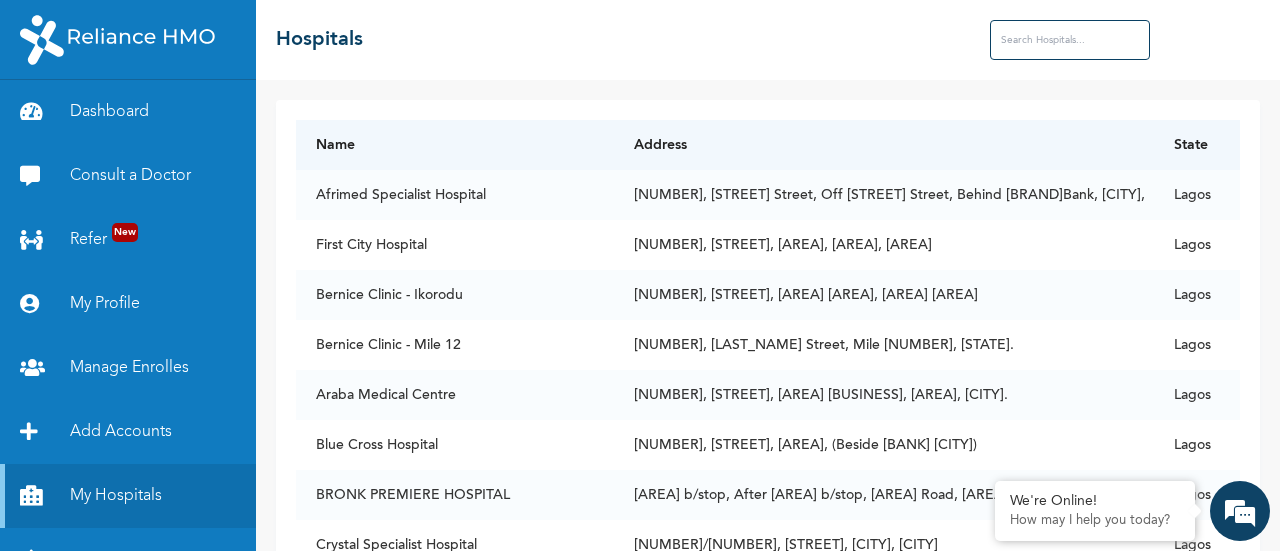 scroll, scrollTop: 3768, scrollLeft: 0, axis: vertical 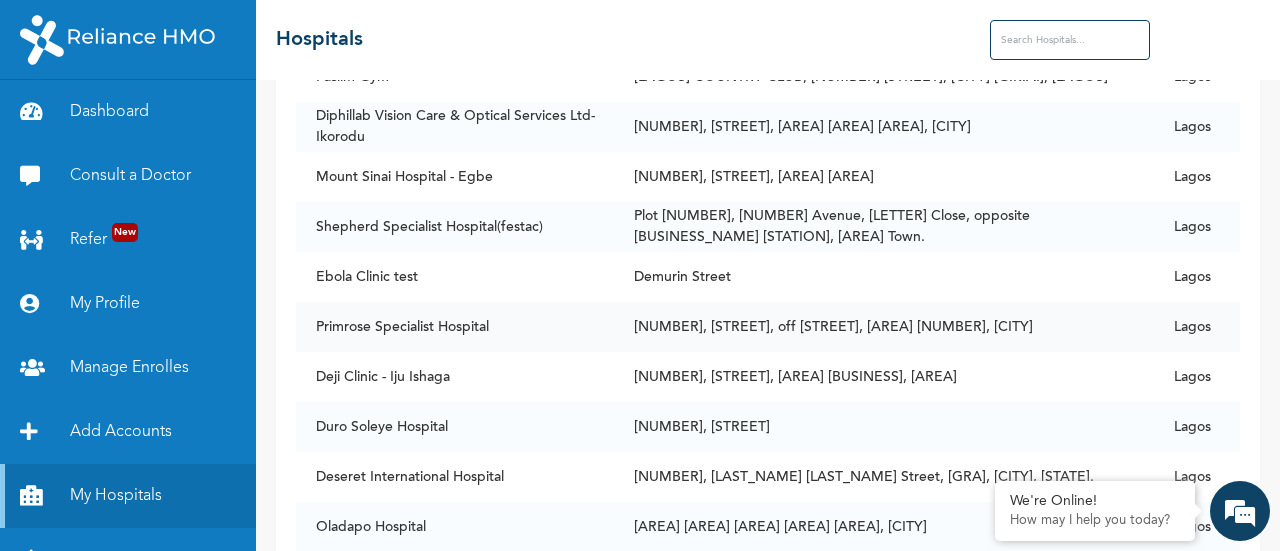 drag, startPoint x: 316, startPoint y: 327, endPoint x: 1034, endPoint y: 345, distance: 718.2256 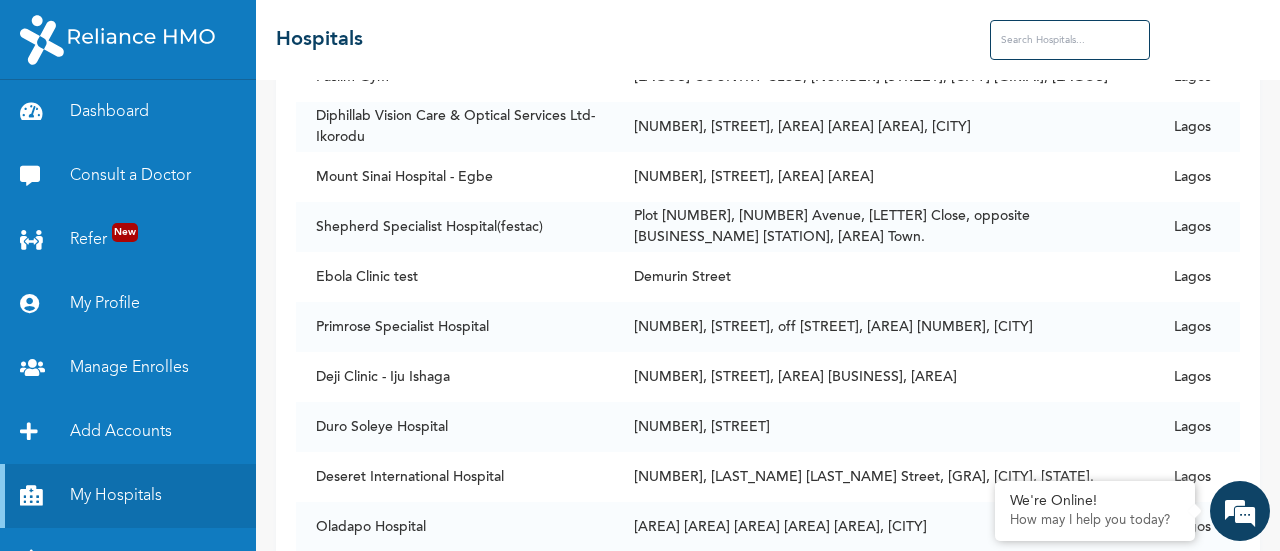 scroll, scrollTop: 17992, scrollLeft: 0, axis: vertical 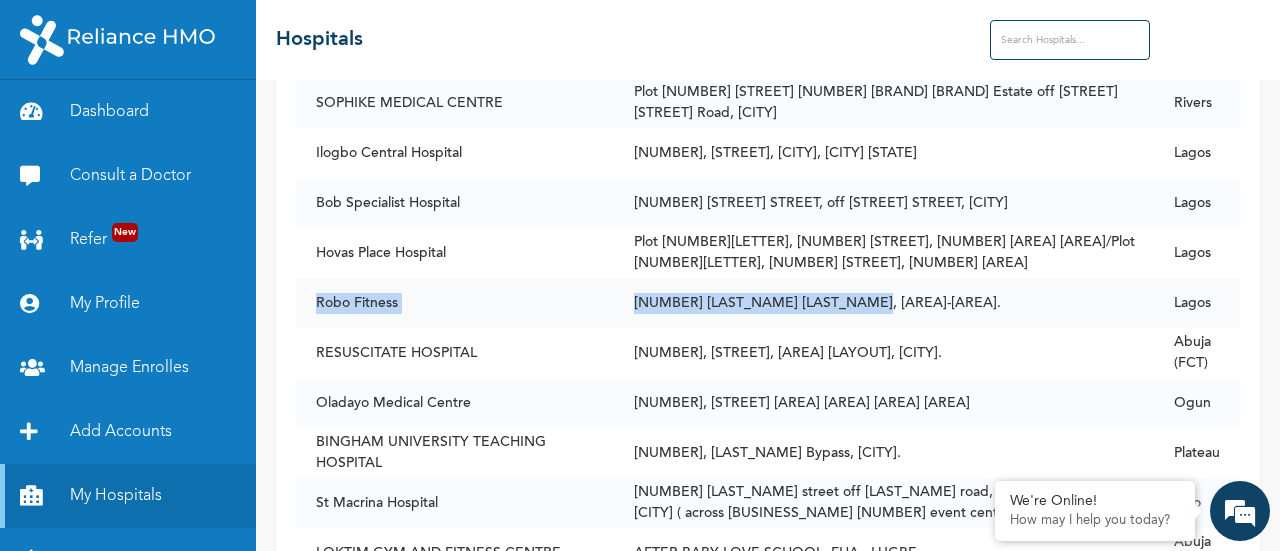 drag, startPoint x: 310, startPoint y: 315, endPoint x: 880, endPoint y: 310, distance: 570.0219 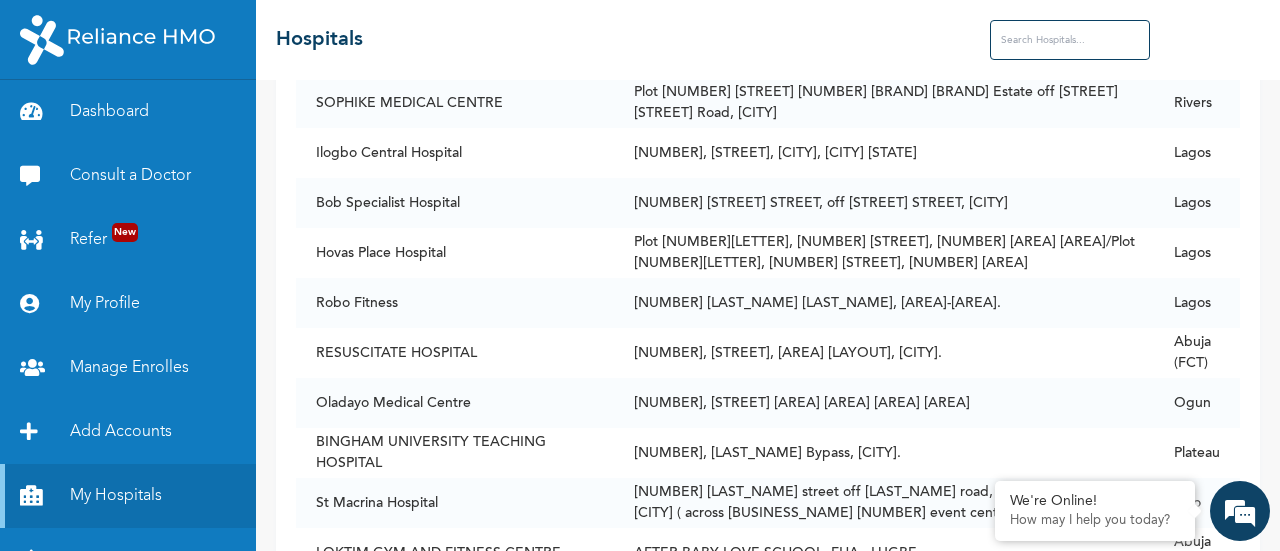 scroll, scrollTop: 19342, scrollLeft: 0, axis: vertical 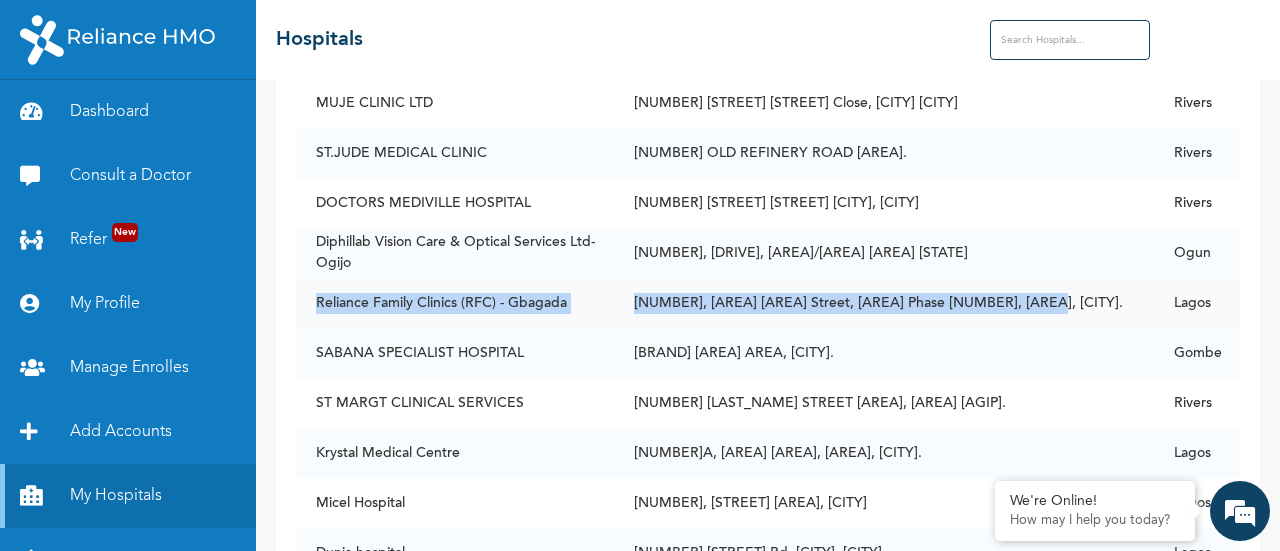 drag, startPoint x: 308, startPoint y: 315, endPoint x: 1089, endPoint y: 325, distance: 781.064 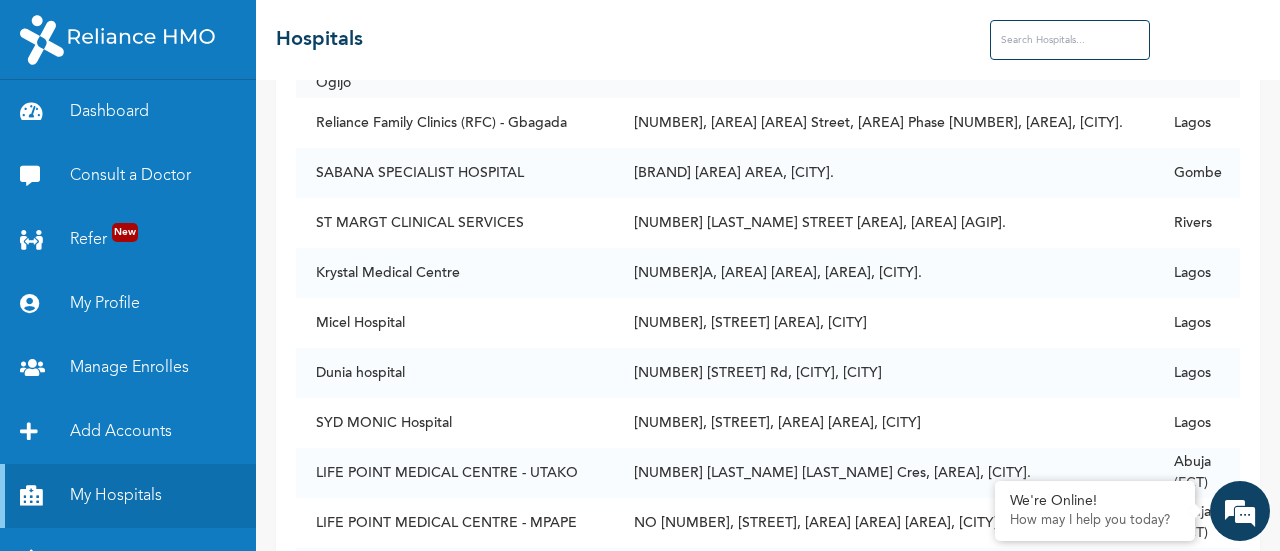 scroll, scrollTop: 19524, scrollLeft: 0, axis: vertical 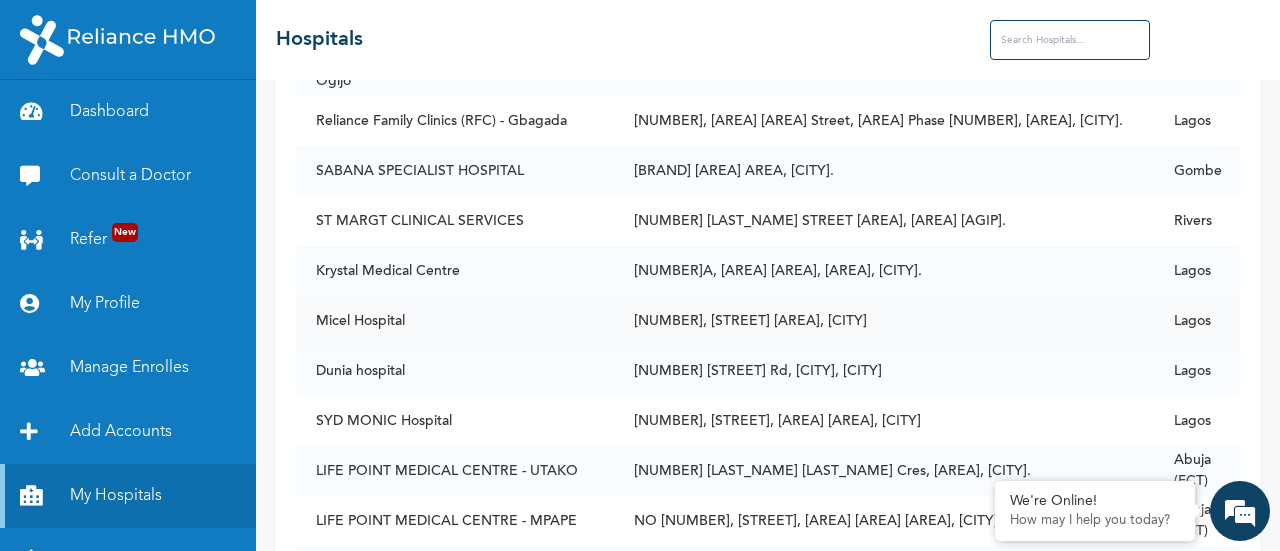 click on "Micel Hospital" at bounding box center (455, 321) 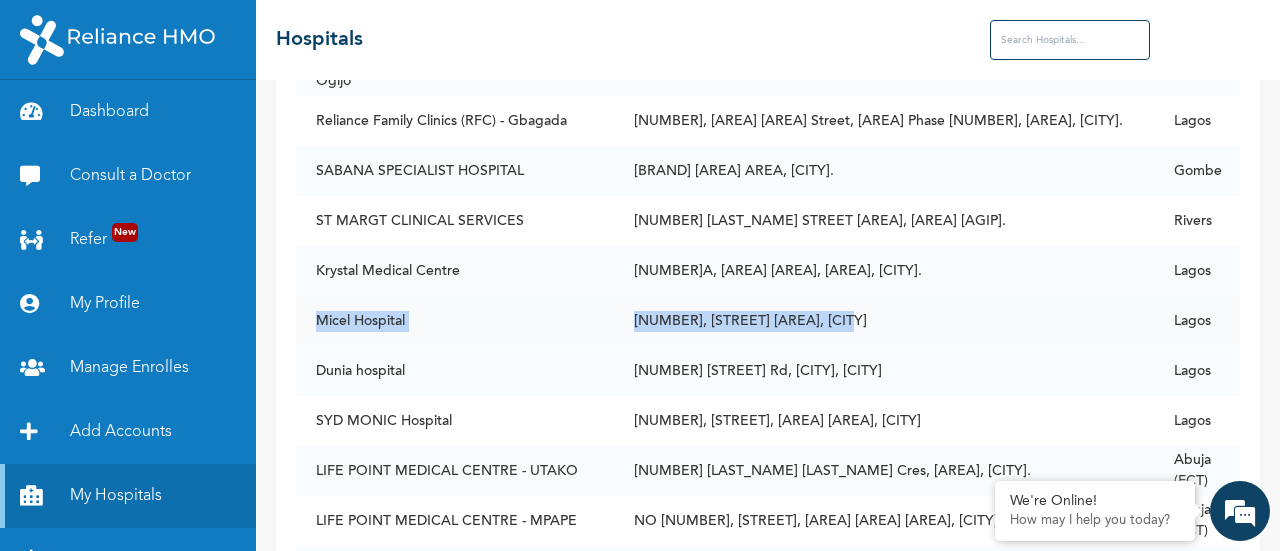 drag, startPoint x: 317, startPoint y: 331, endPoint x: 936, endPoint y: 337, distance: 619.02905 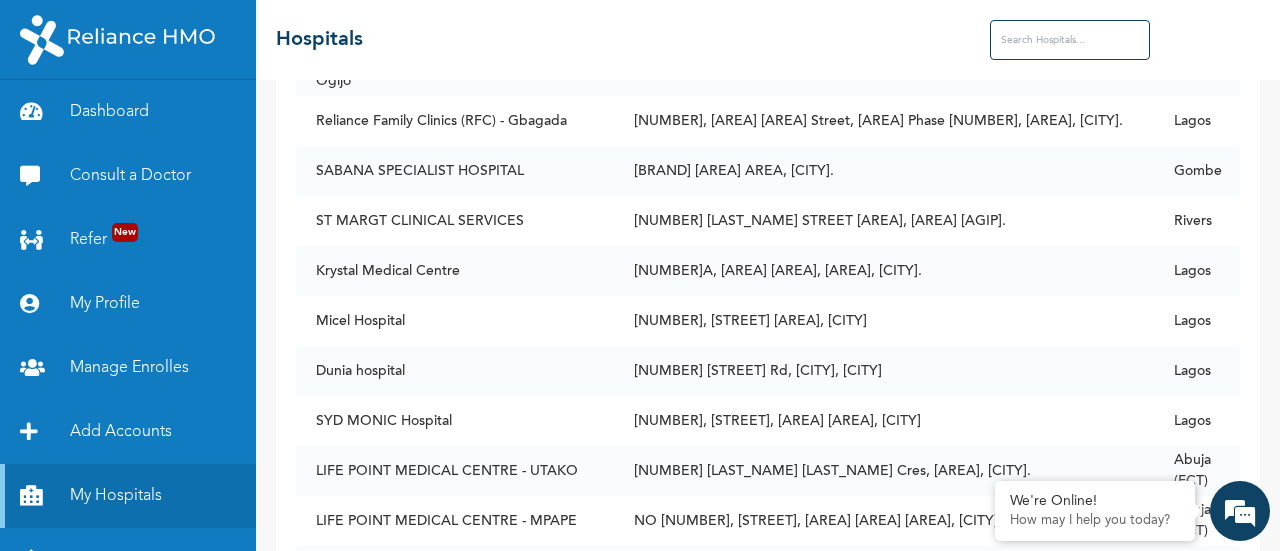 scroll, scrollTop: 26755, scrollLeft: 0, axis: vertical 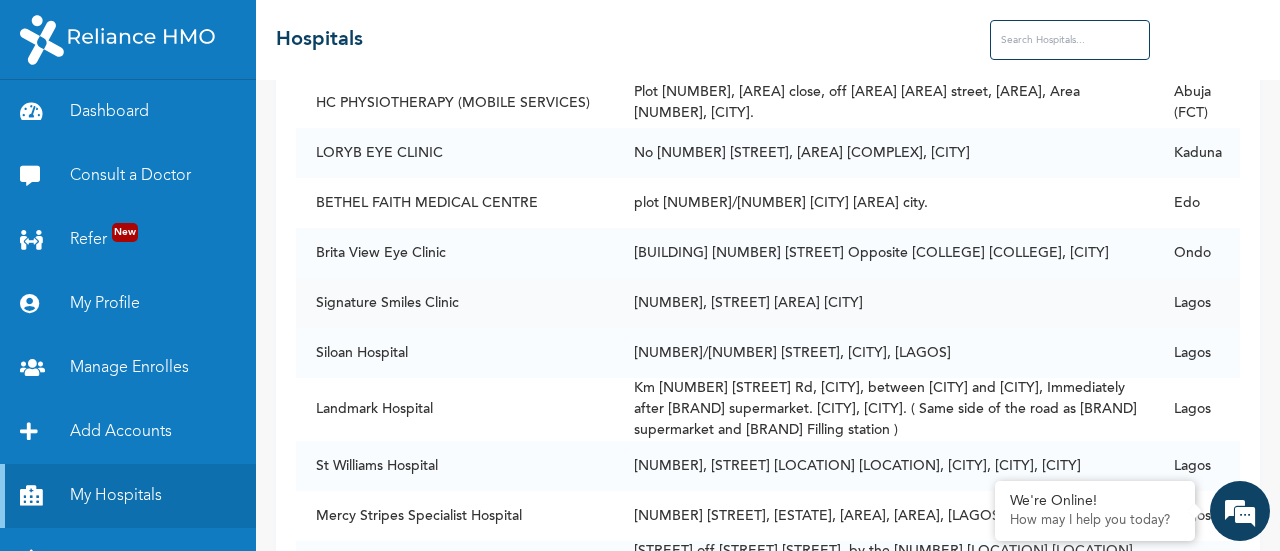 drag, startPoint x: 318, startPoint y: 312, endPoint x: 908, endPoint y: 311, distance: 590.00085 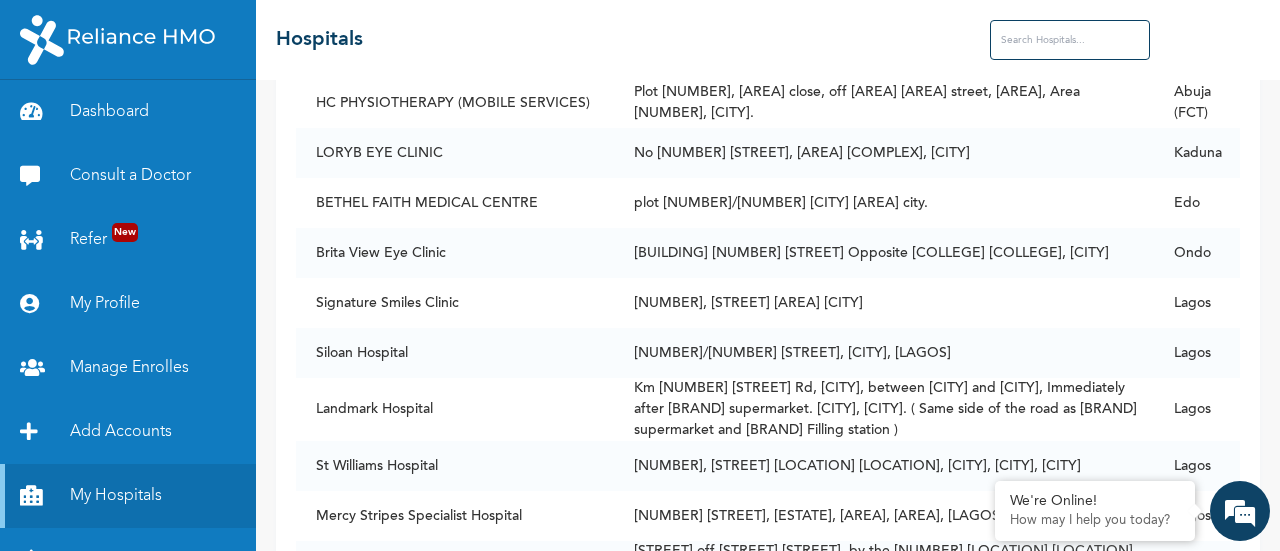 scroll, scrollTop: 51320, scrollLeft: 0, axis: vertical 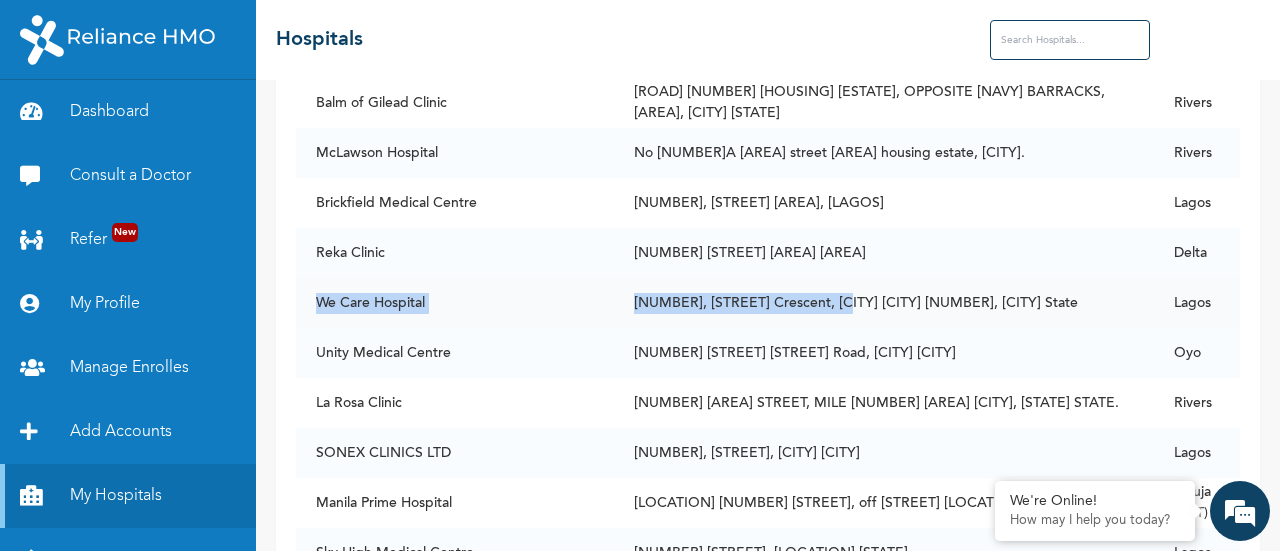 drag, startPoint x: 321, startPoint y: 309, endPoint x: 922, endPoint y: 326, distance: 601.24036 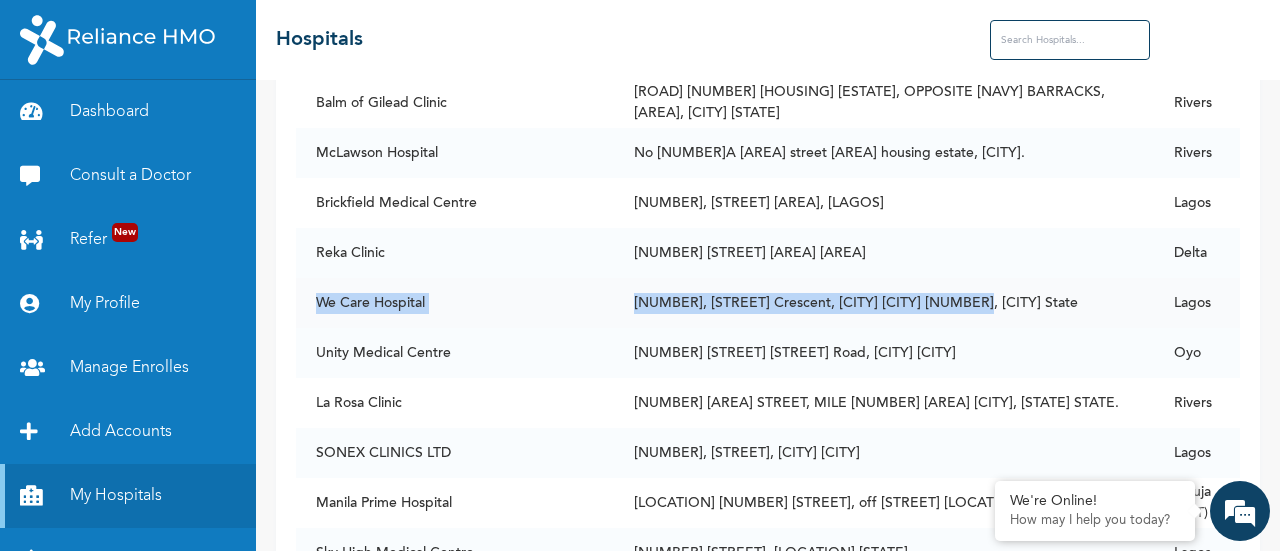 copy on "[WE CARE HOSPITAL] [NUMBER], [CRESCENT], [CITY] [PHASE] [LAGOS STATE]" 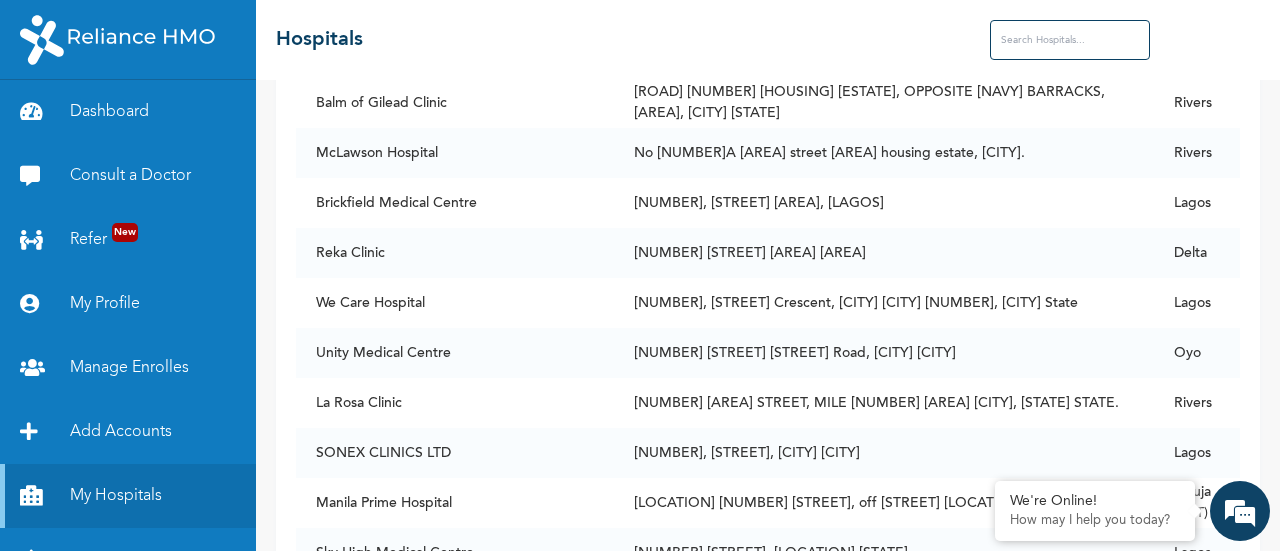 scroll, scrollTop: 65020, scrollLeft: 0, axis: vertical 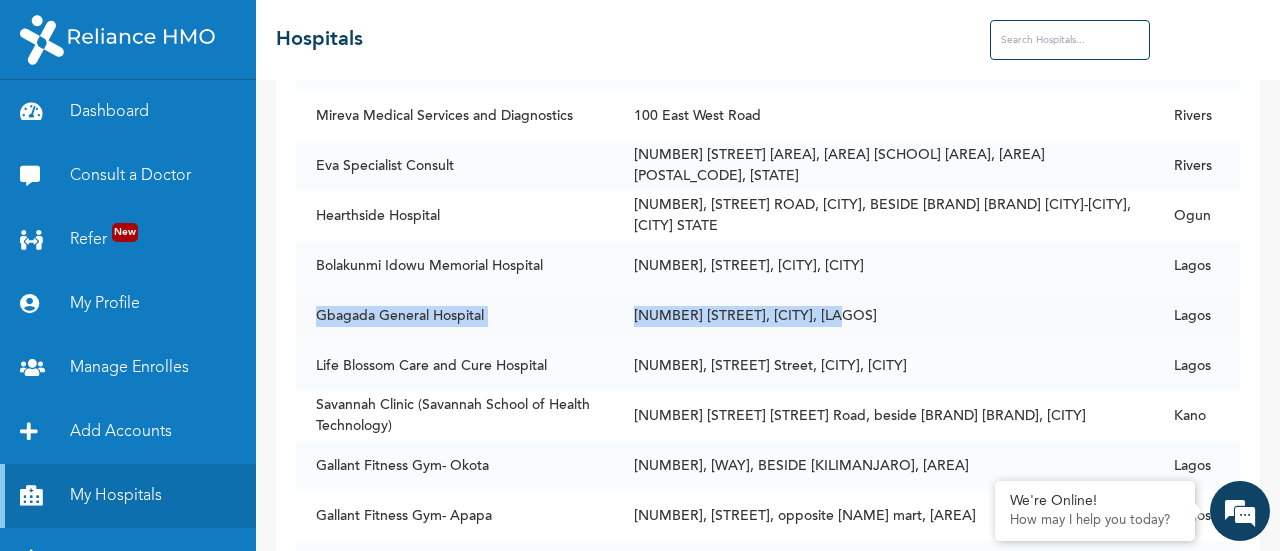 drag, startPoint x: 318, startPoint y: 312, endPoint x: 852, endPoint y: 295, distance: 534.2705 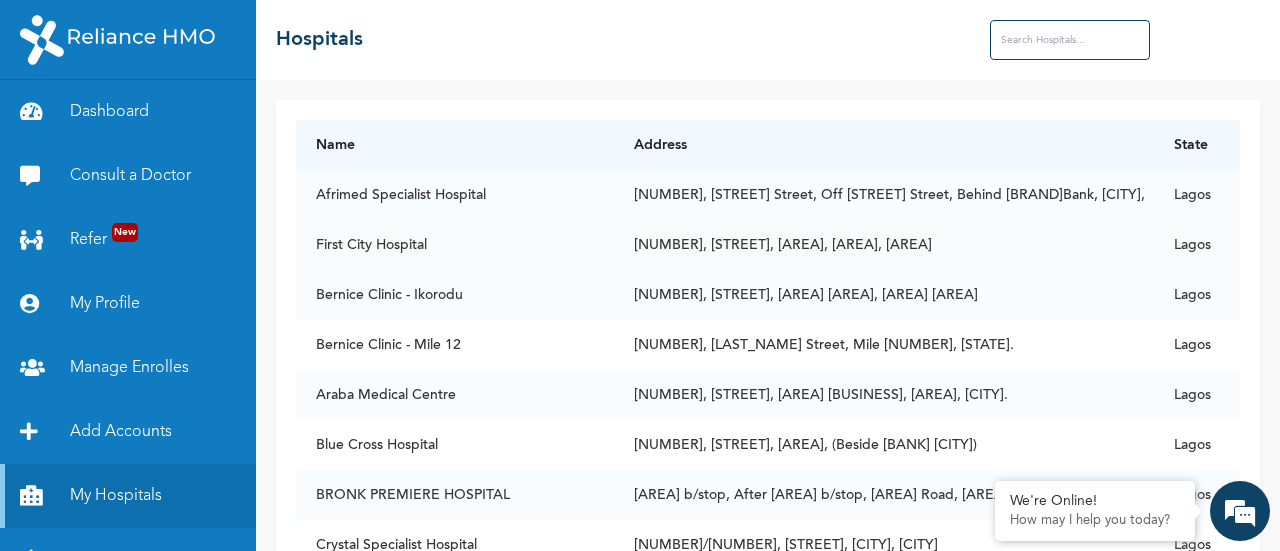 scroll, scrollTop: 0, scrollLeft: 0, axis: both 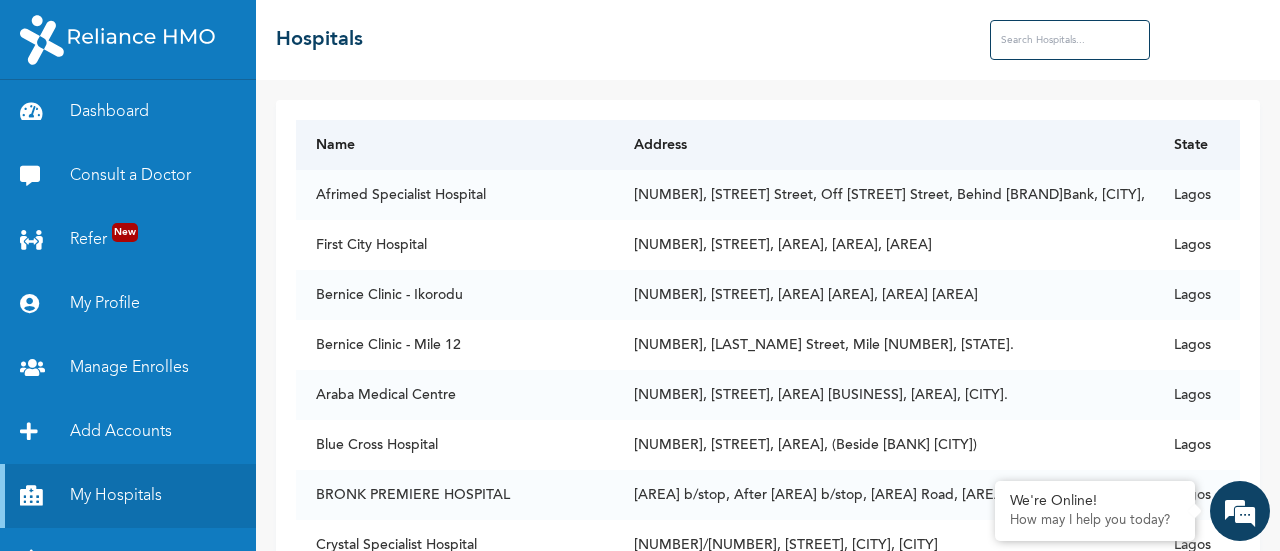 click on "Name" at bounding box center (455, 145) 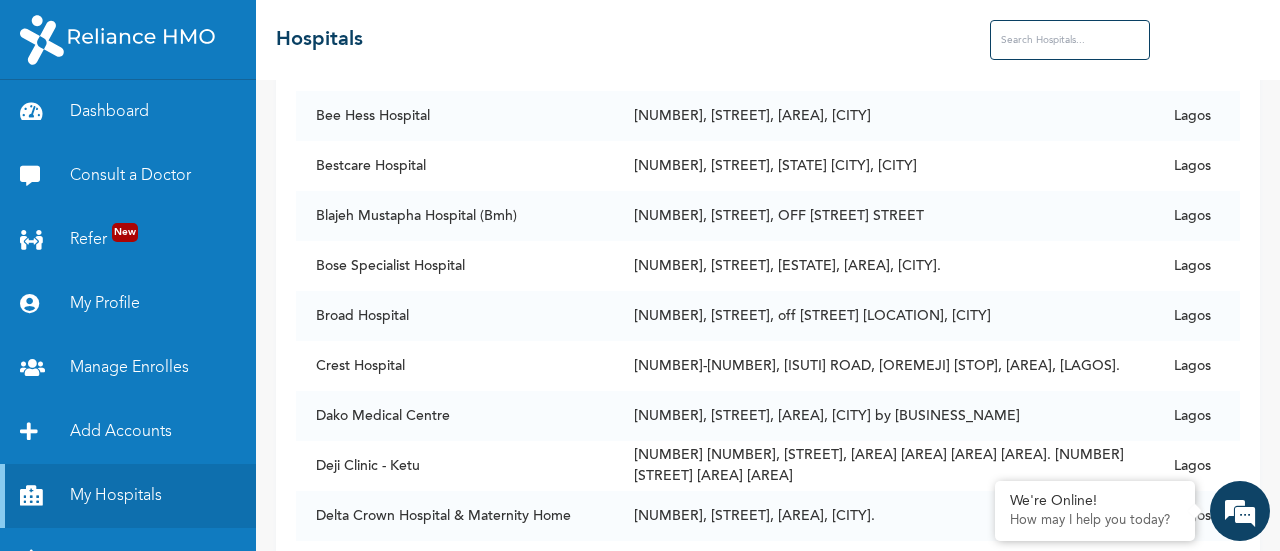scroll, scrollTop: 50270, scrollLeft: 0, axis: vertical 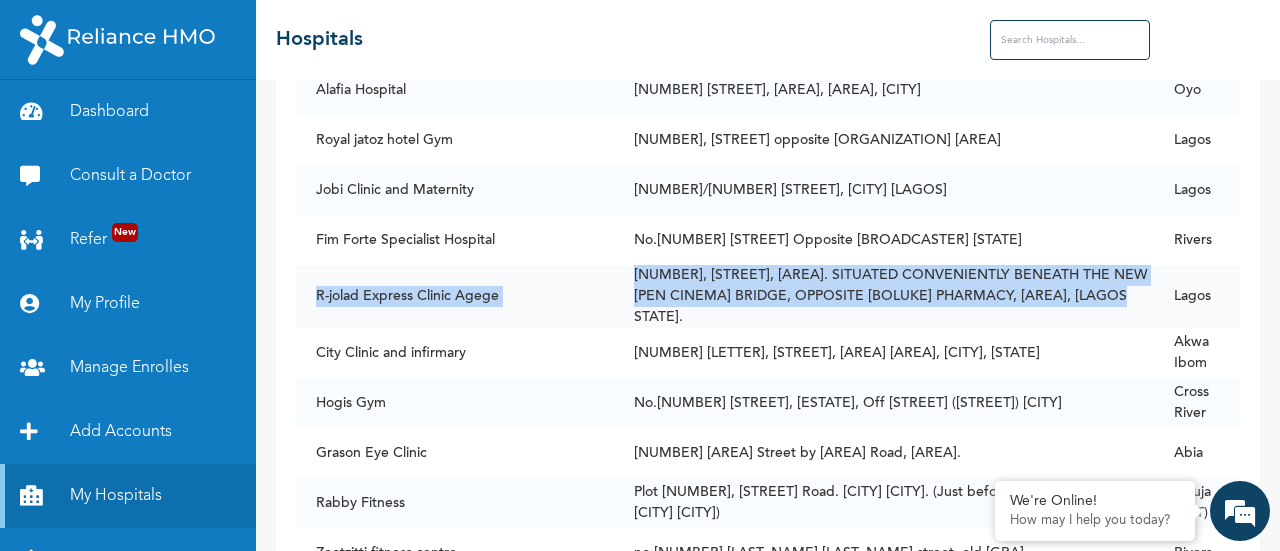 drag, startPoint x: 315, startPoint y: 315, endPoint x: 1083, endPoint y: 333, distance: 768.21094 